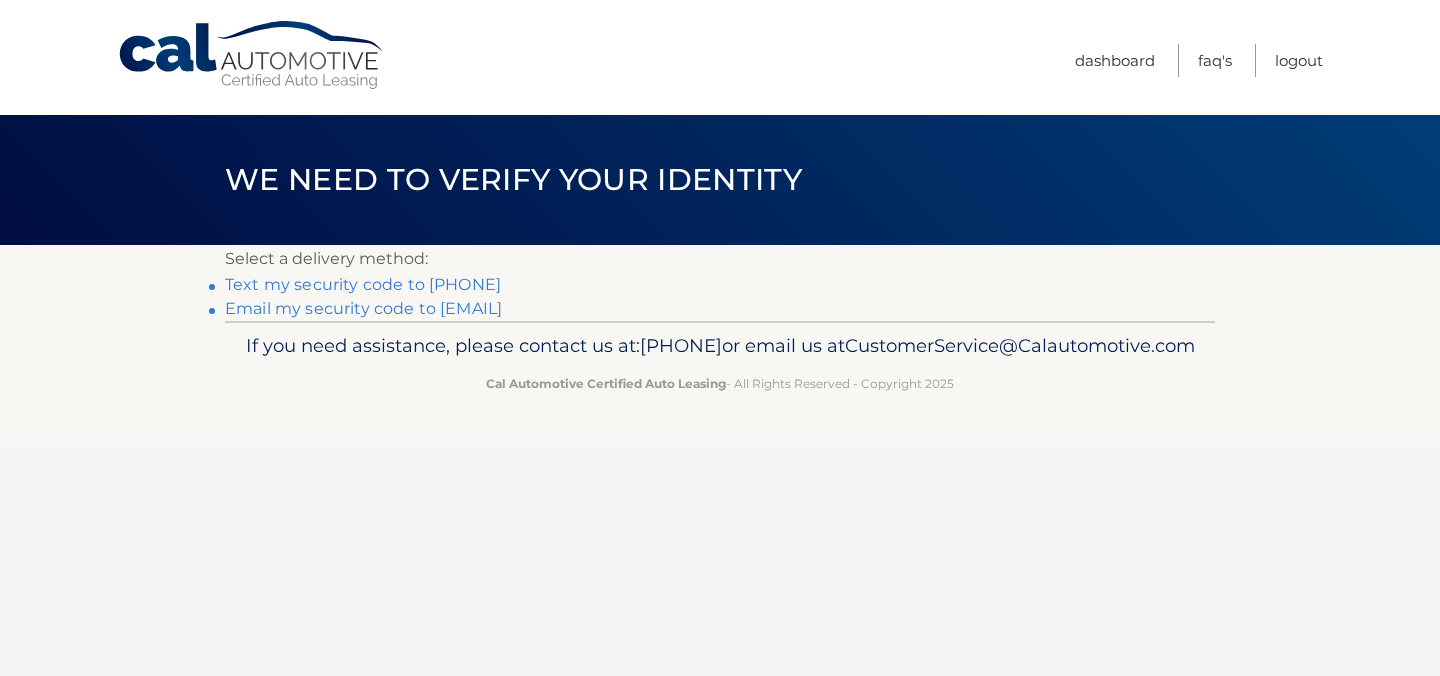 scroll, scrollTop: 0, scrollLeft: 0, axis: both 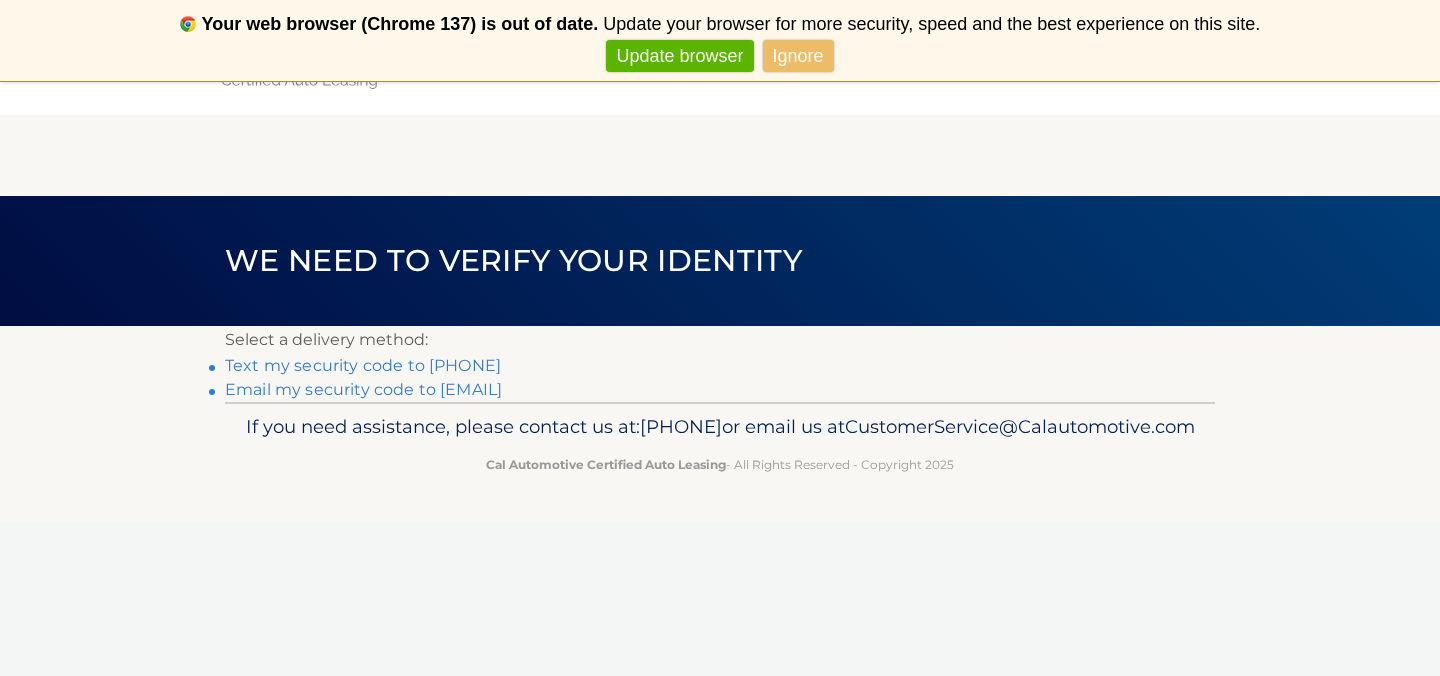 click on "Text my security code to [PHONE]" at bounding box center (363, 365) 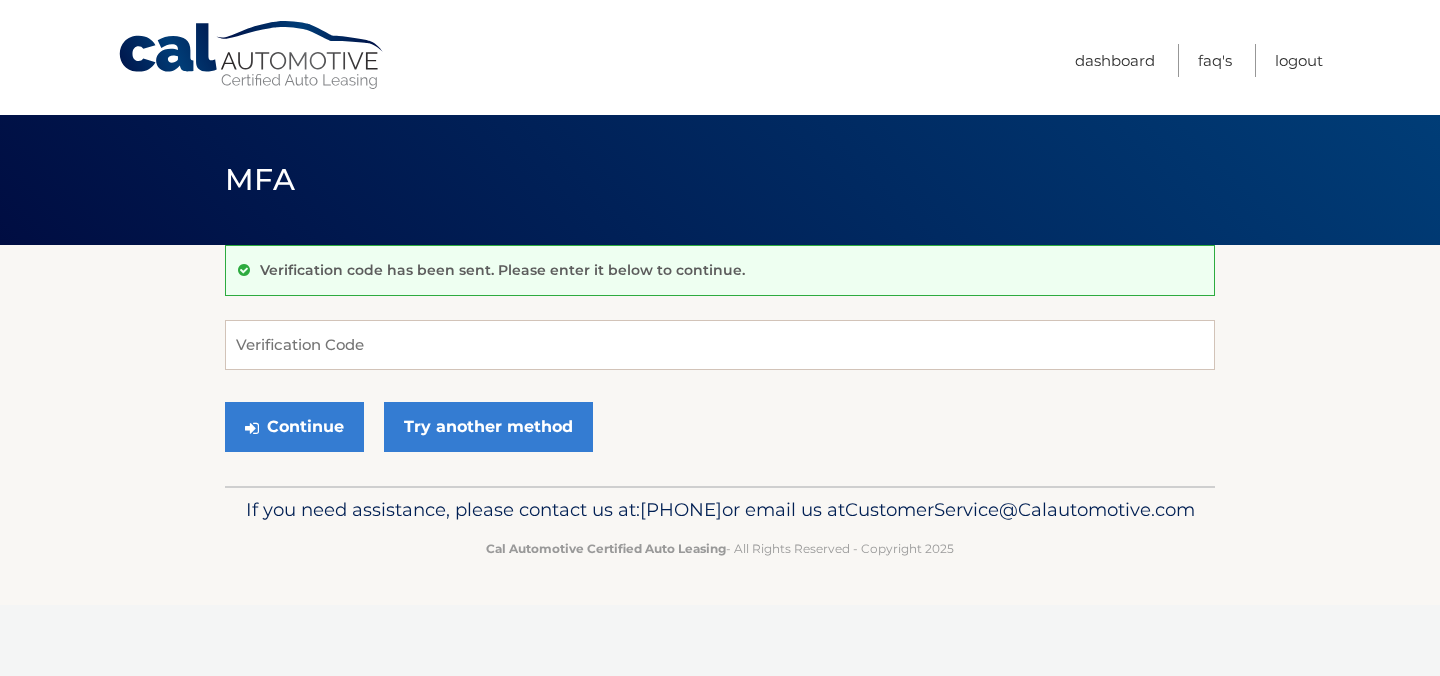 scroll, scrollTop: 0, scrollLeft: 0, axis: both 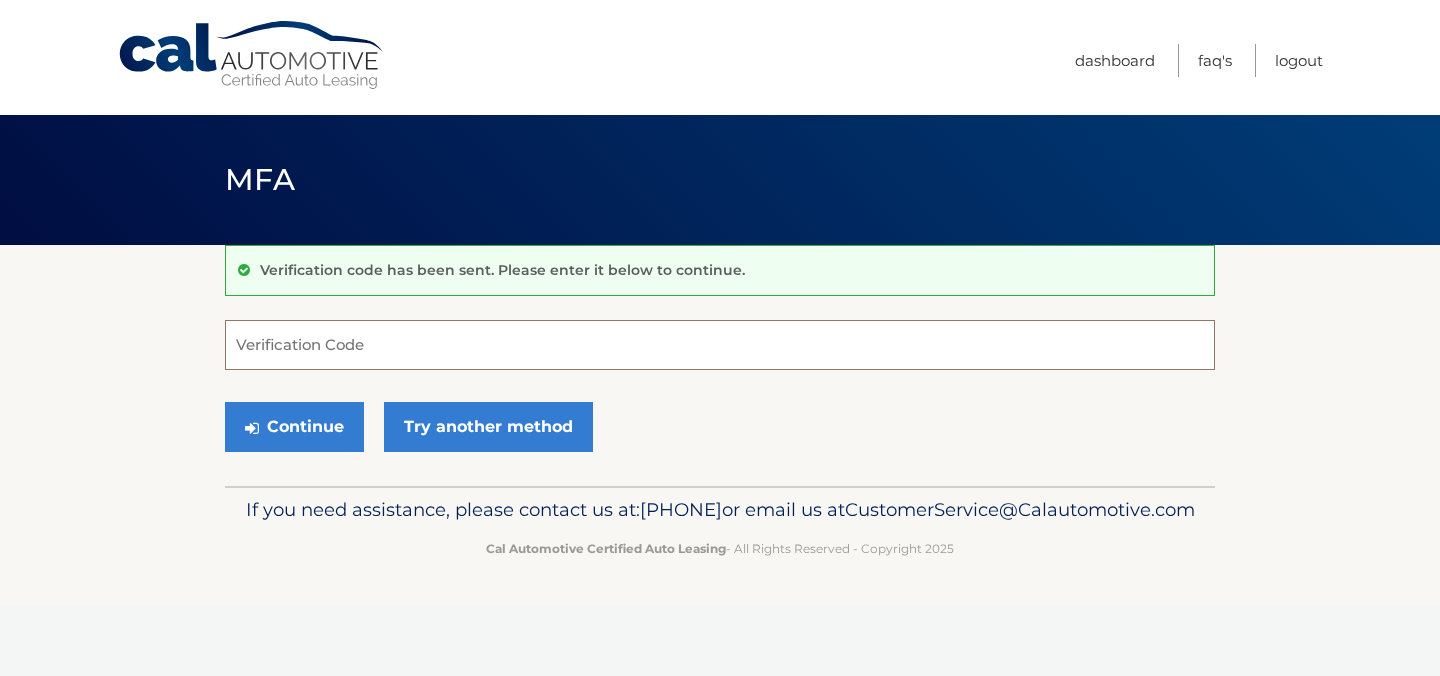 click on "Verification Code" at bounding box center (720, 345) 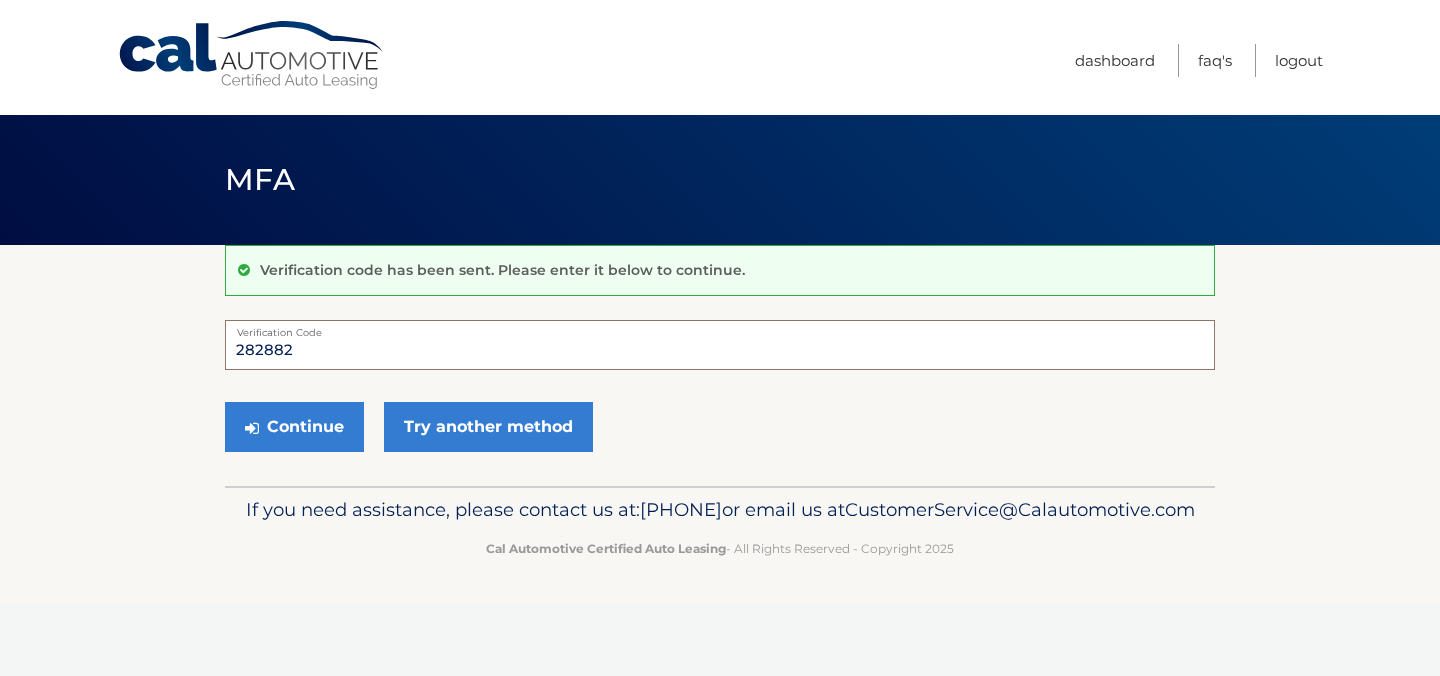 type on "282882" 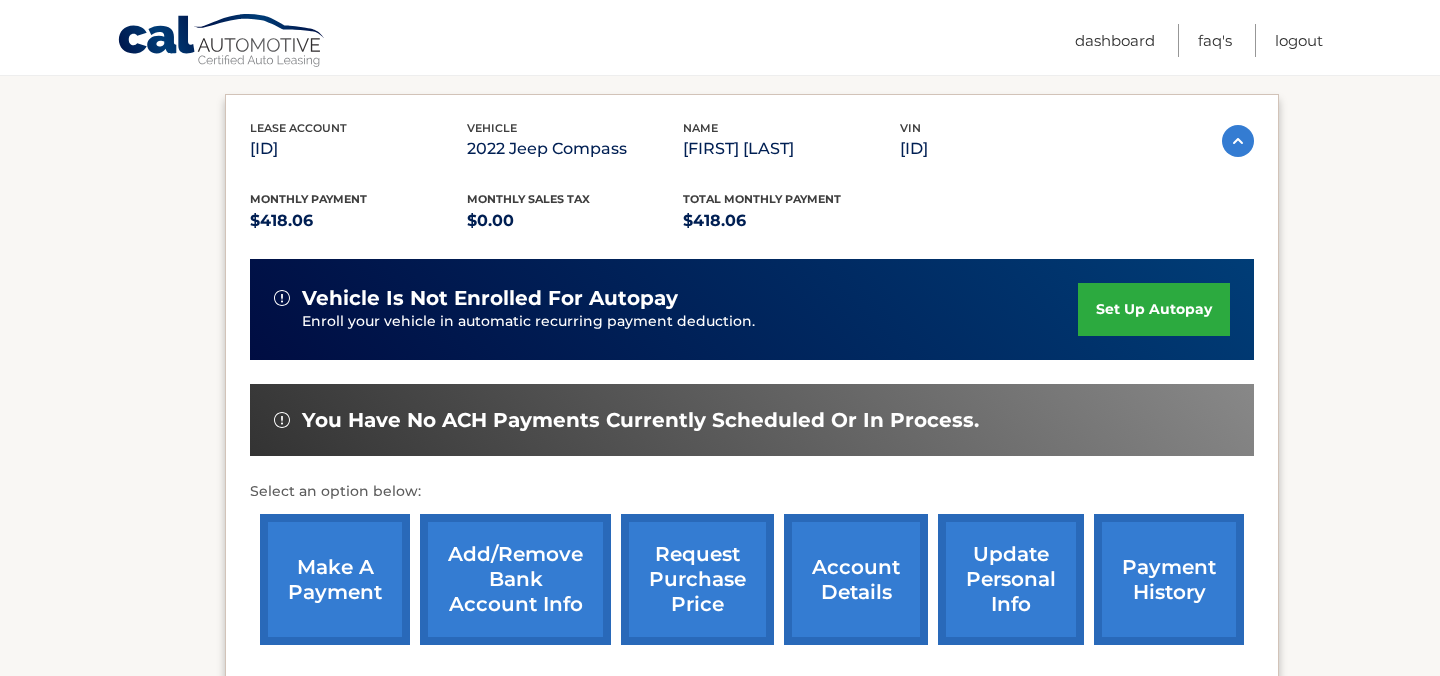 scroll, scrollTop: 312, scrollLeft: 0, axis: vertical 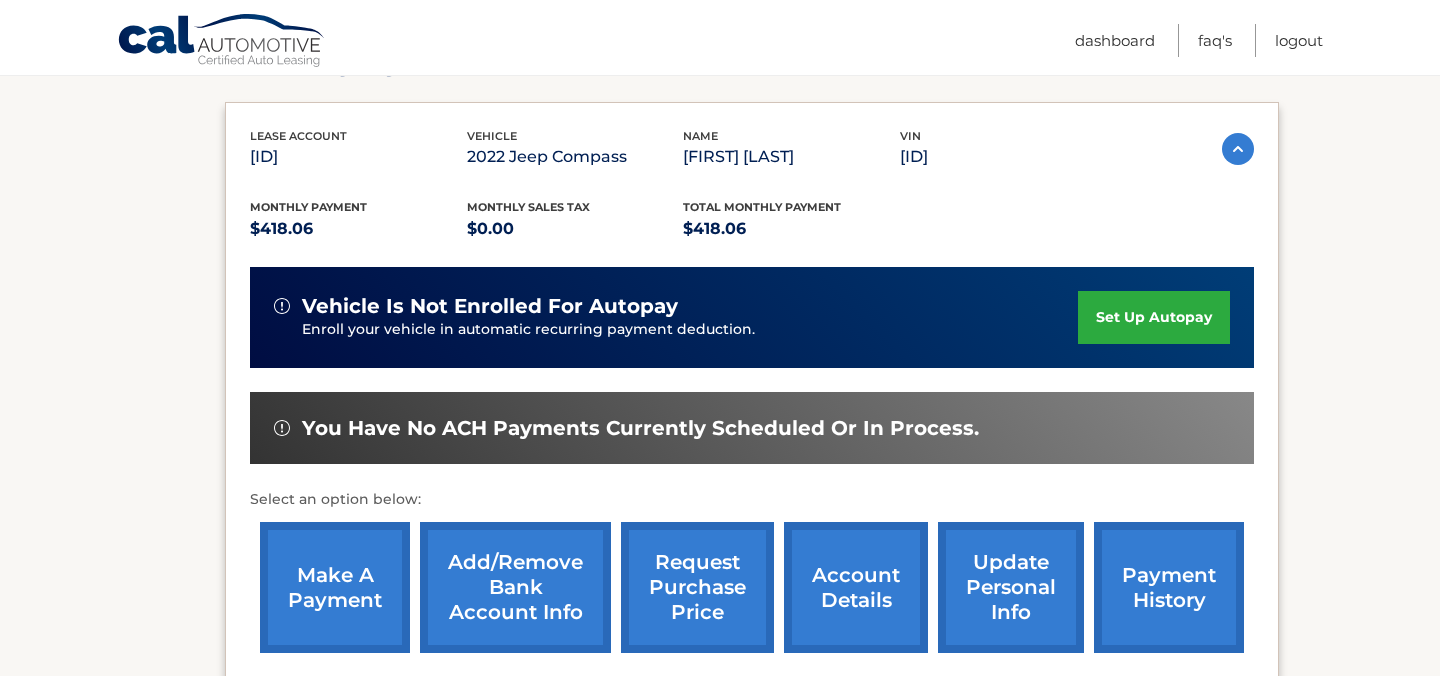 click on "make a payment" at bounding box center [335, 587] 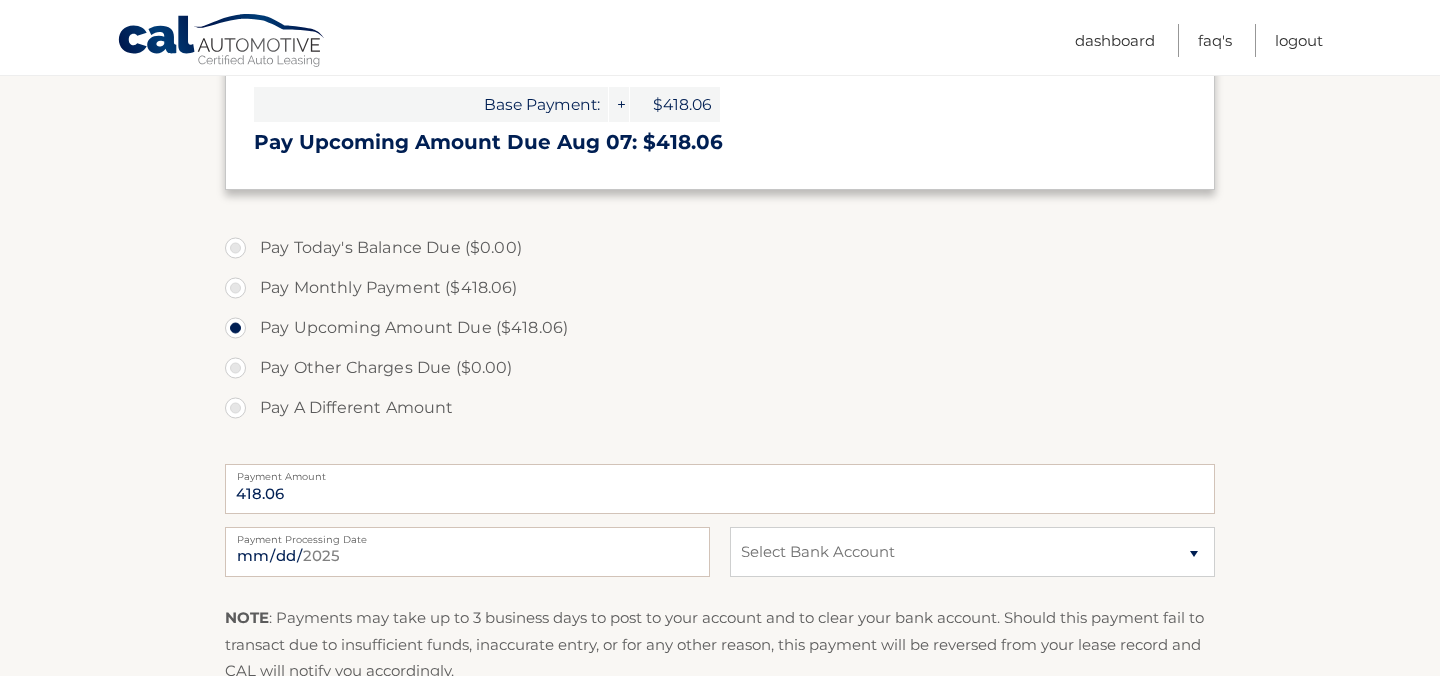 scroll, scrollTop: 465, scrollLeft: 0, axis: vertical 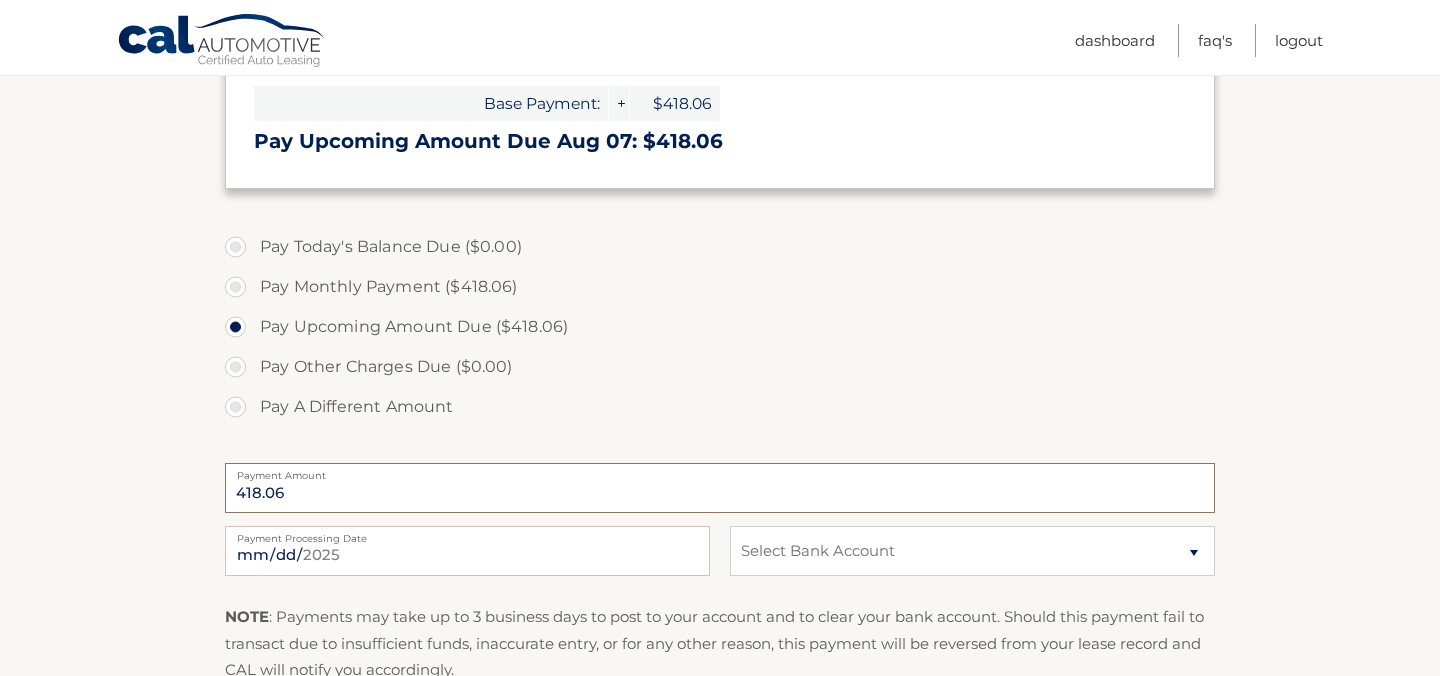 click on "418.06" at bounding box center (720, 488) 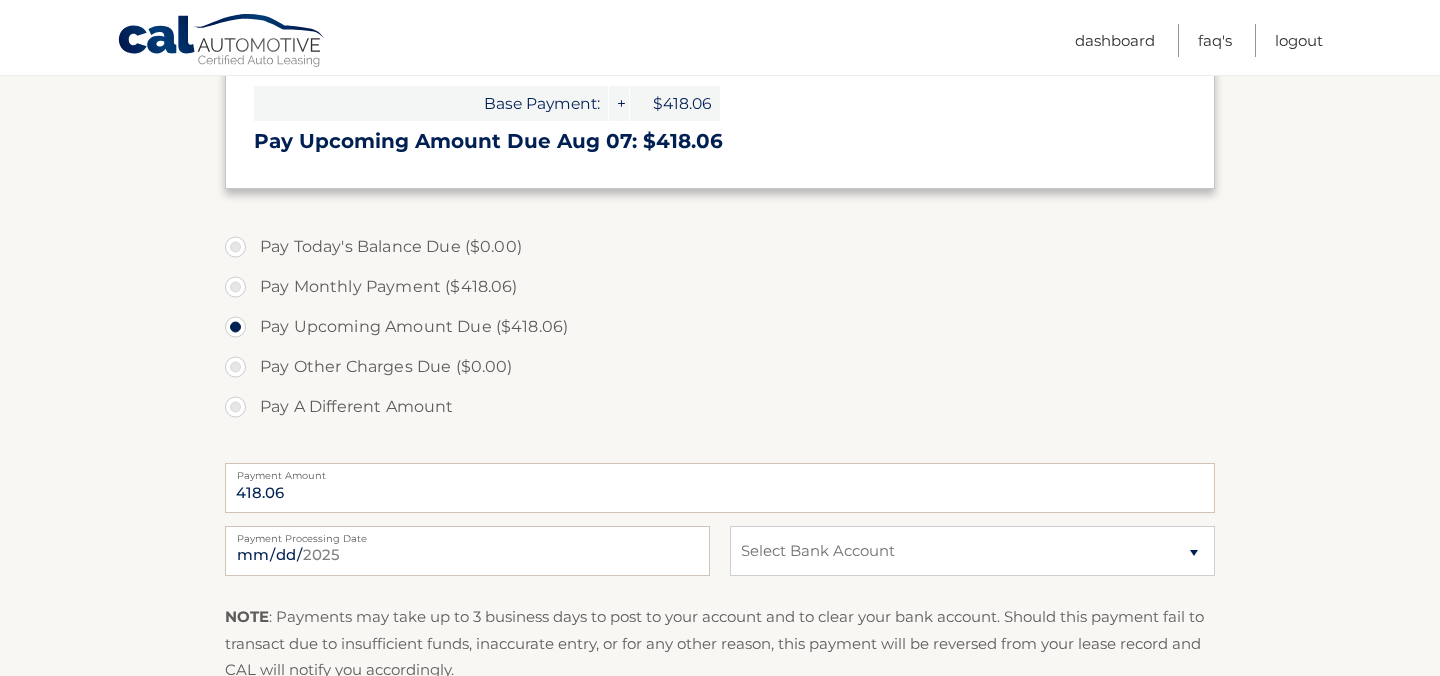 click on "Pay A Different Amount" at bounding box center [720, 407] 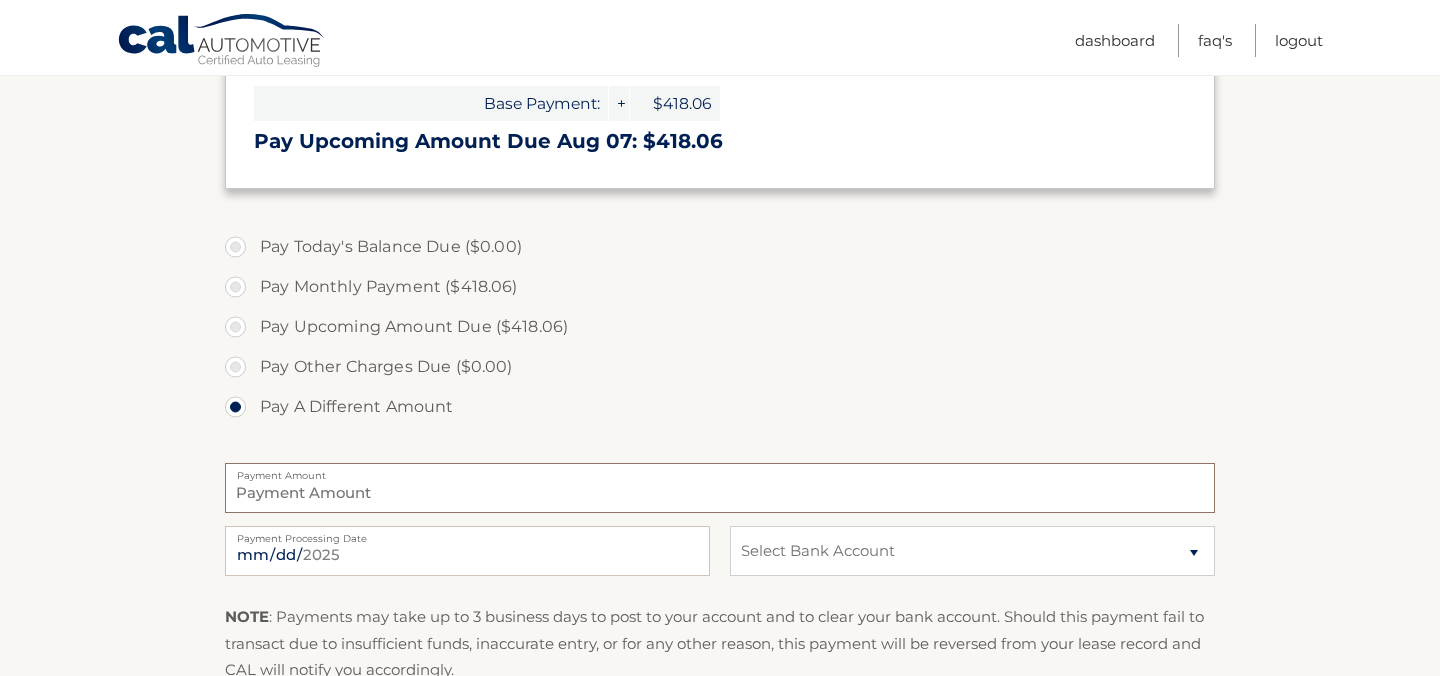 click on "Payment Amount" at bounding box center [720, 488] 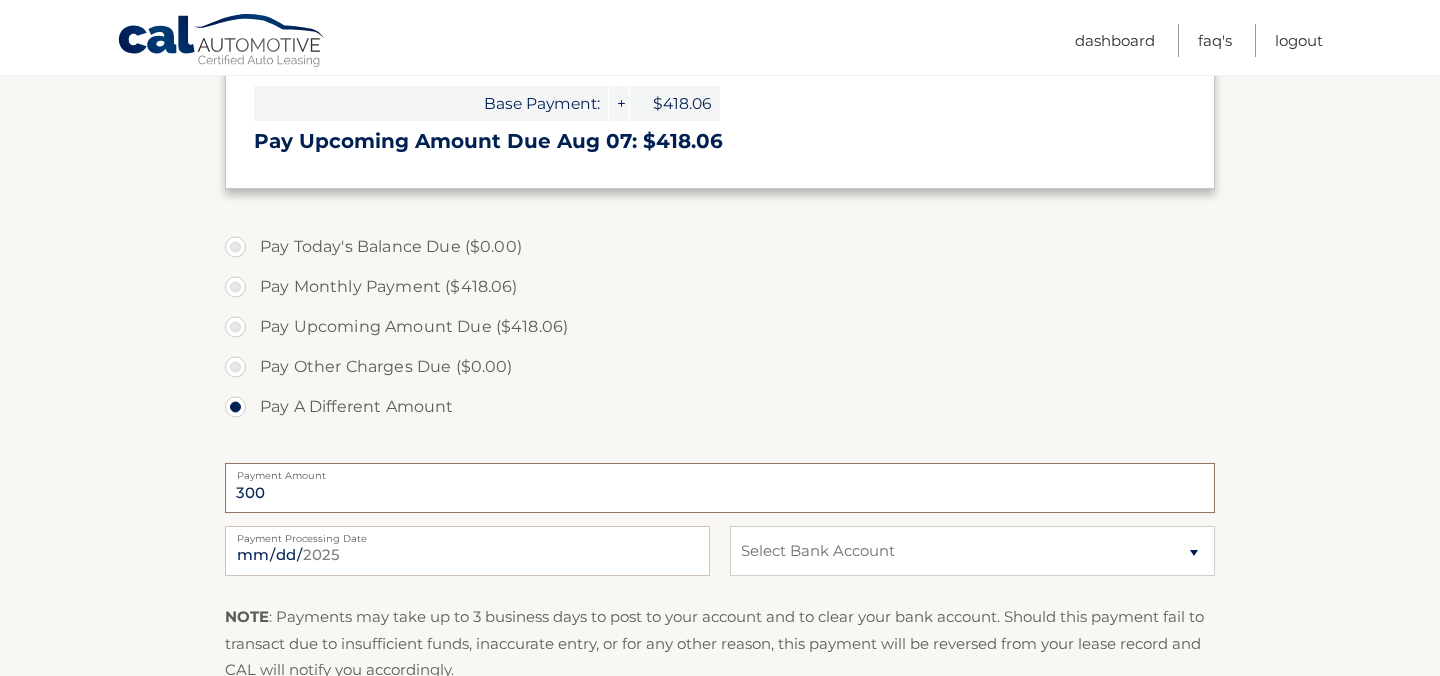 type on "300" 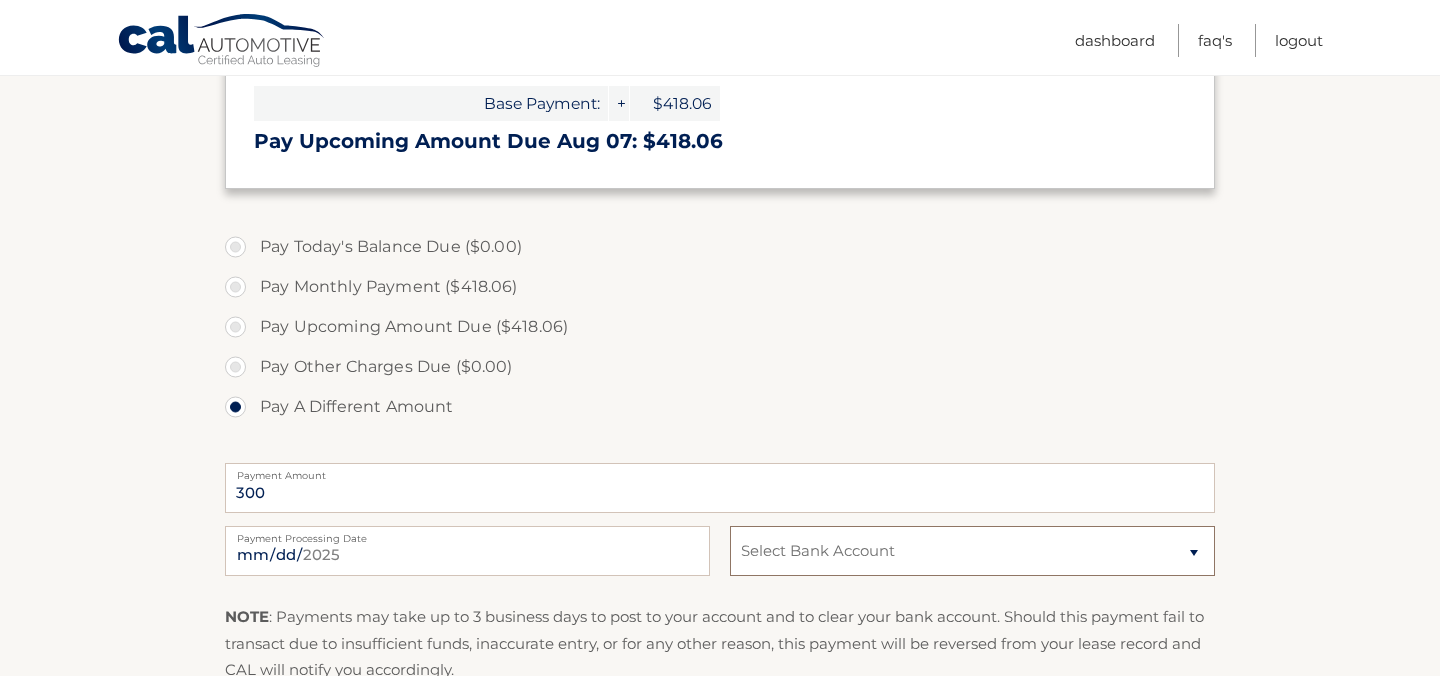 click on "Select Bank Account
Checking JPMORGAN CHASE BANK, NA *****0427 Checking BANK OF AMERICA, N.A. *****6413" at bounding box center (972, 551) 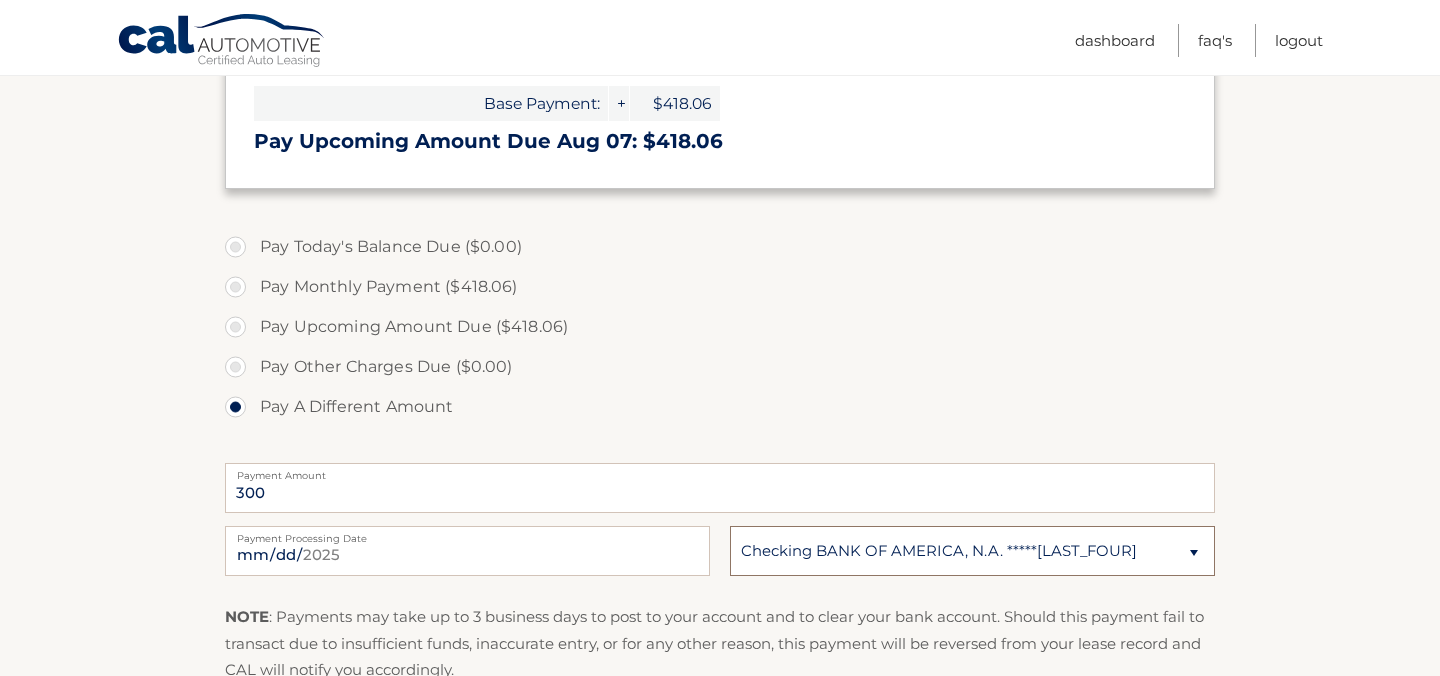 click on "Select Bank Account
Checking JPMORGAN CHASE BANK, NA *****0427 Checking BANK OF AMERICA, N.A. *****6413" at bounding box center (972, 551) 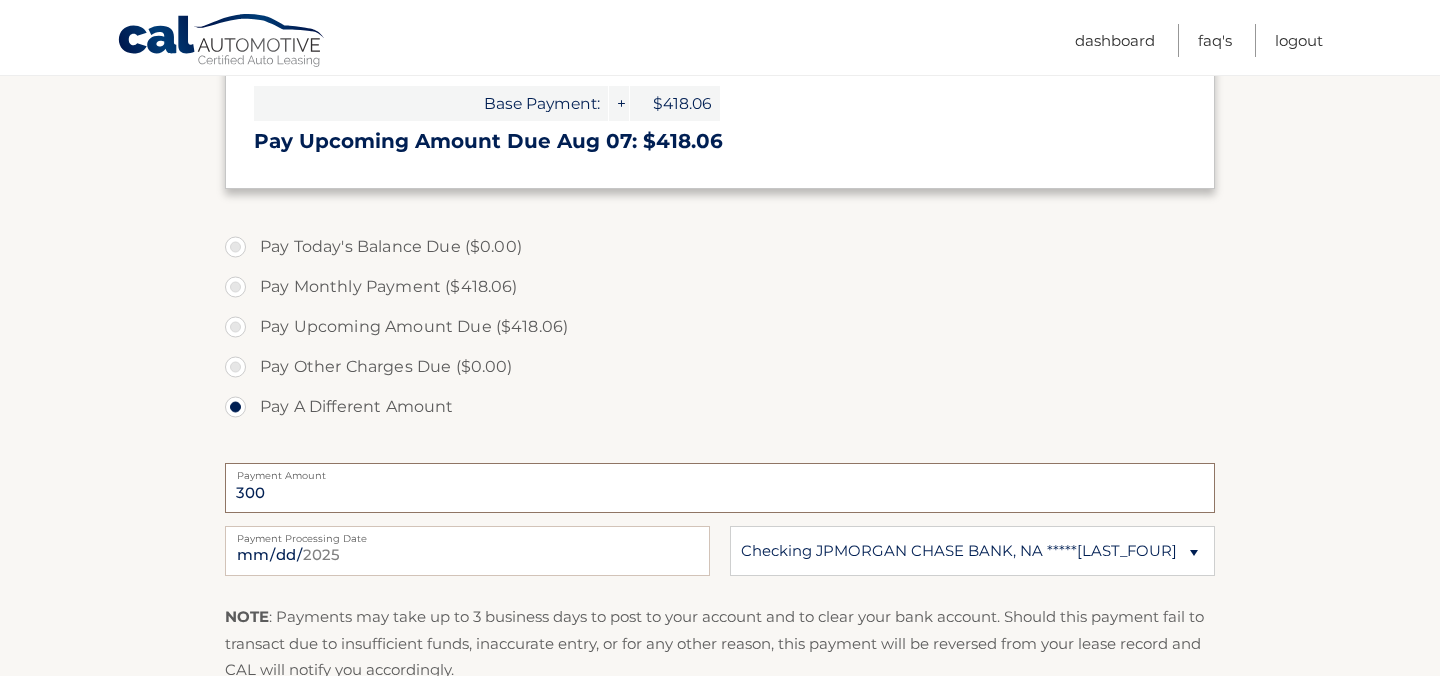 click on "300" at bounding box center (720, 488) 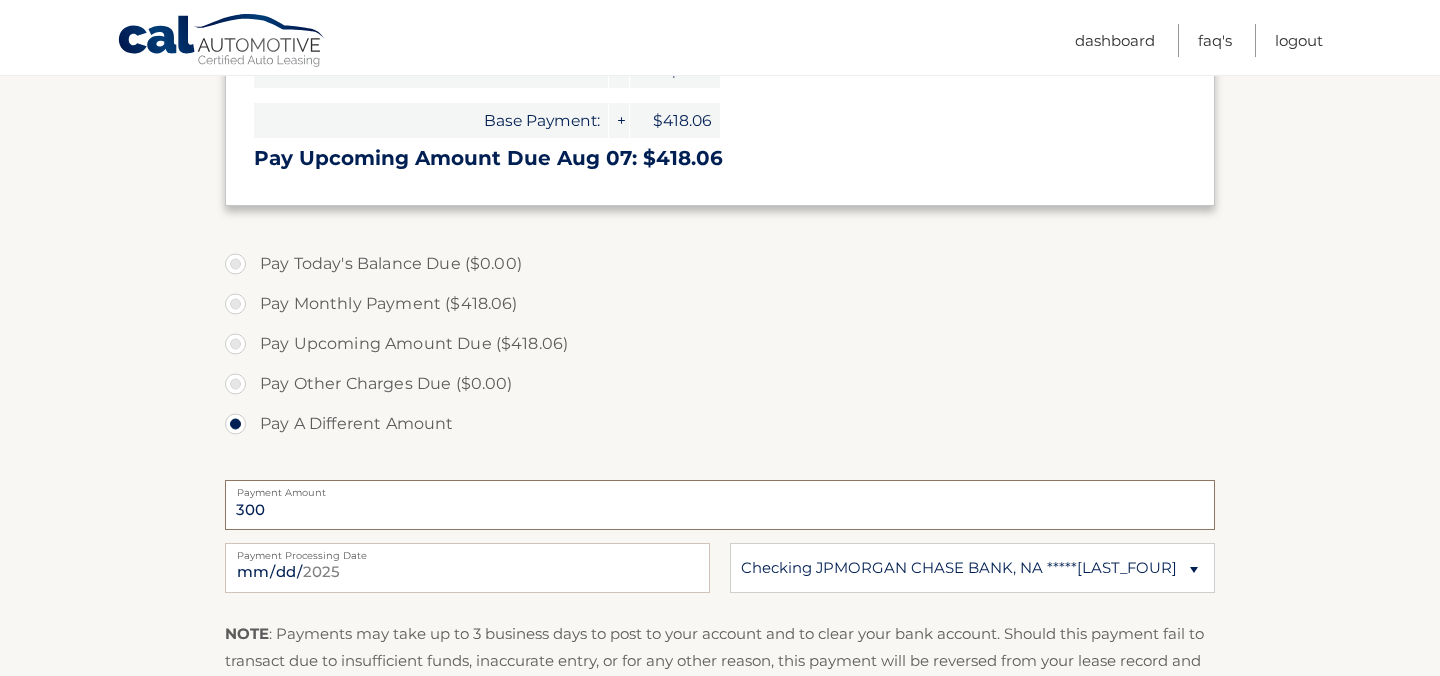 scroll, scrollTop: 753, scrollLeft: 0, axis: vertical 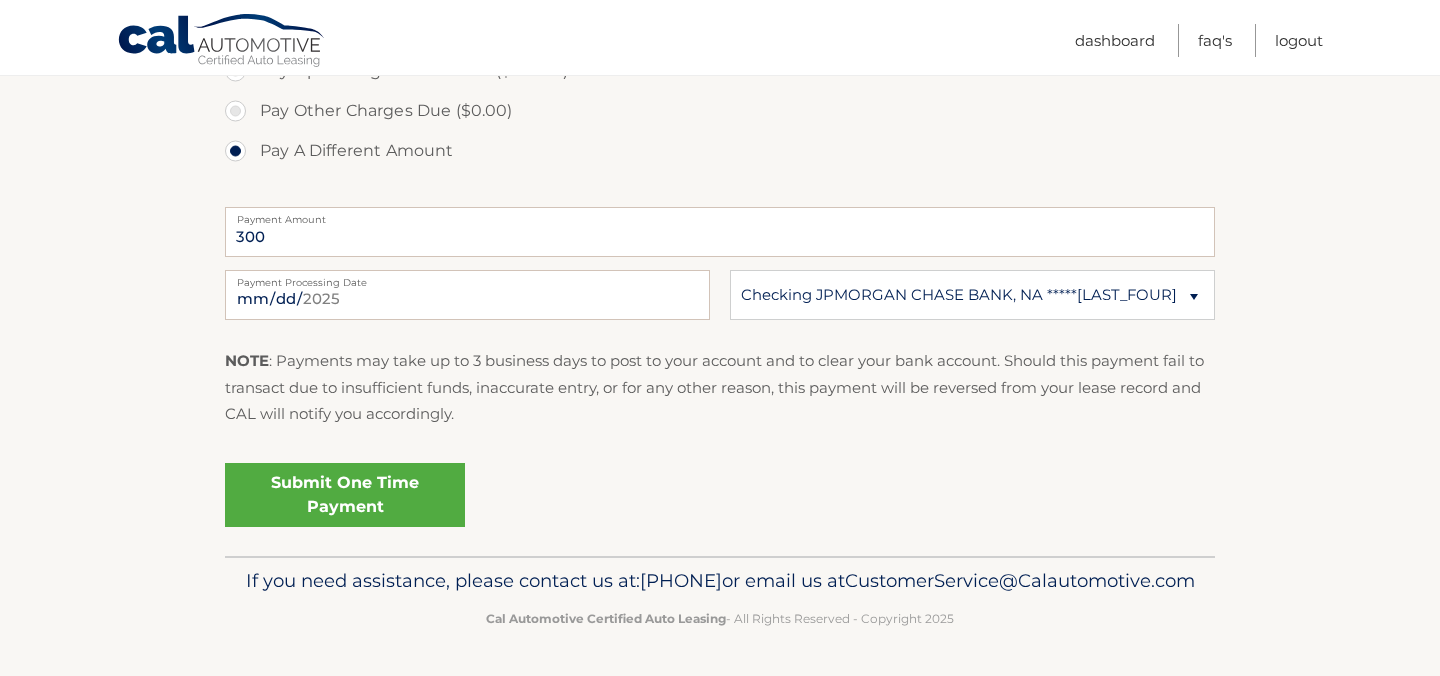click on "Submit One Time Payment" at bounding box center (345, 495) 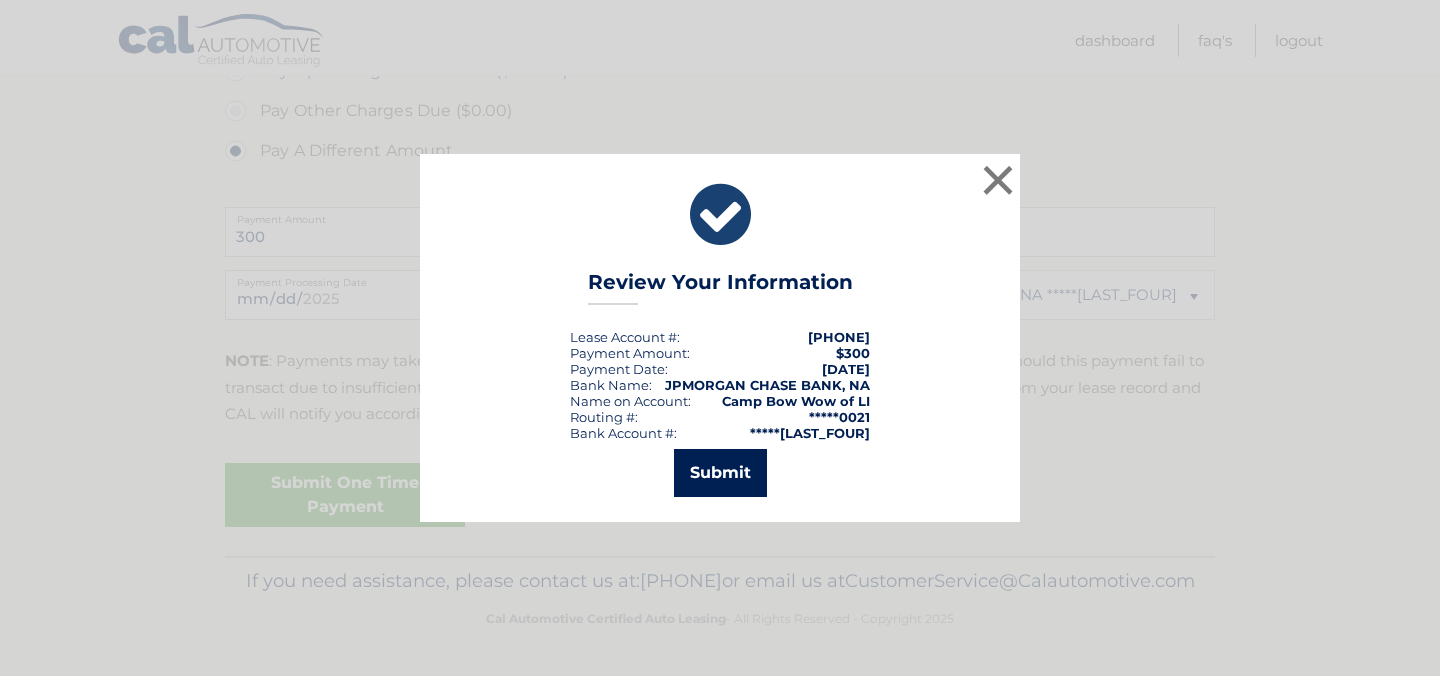 click on "Submit" at bounding box center (720, 473) 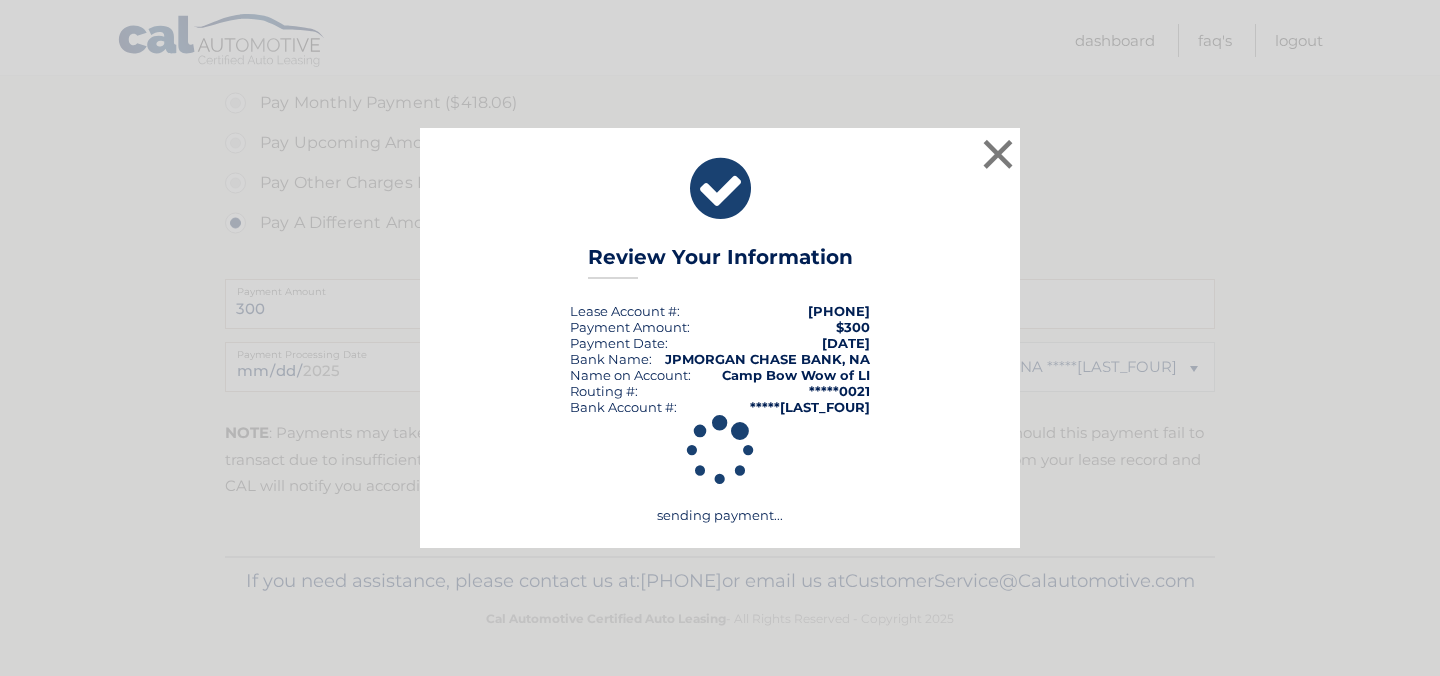 scroll, scrollTop: 681, scrollLeft: 0, axis: vertical 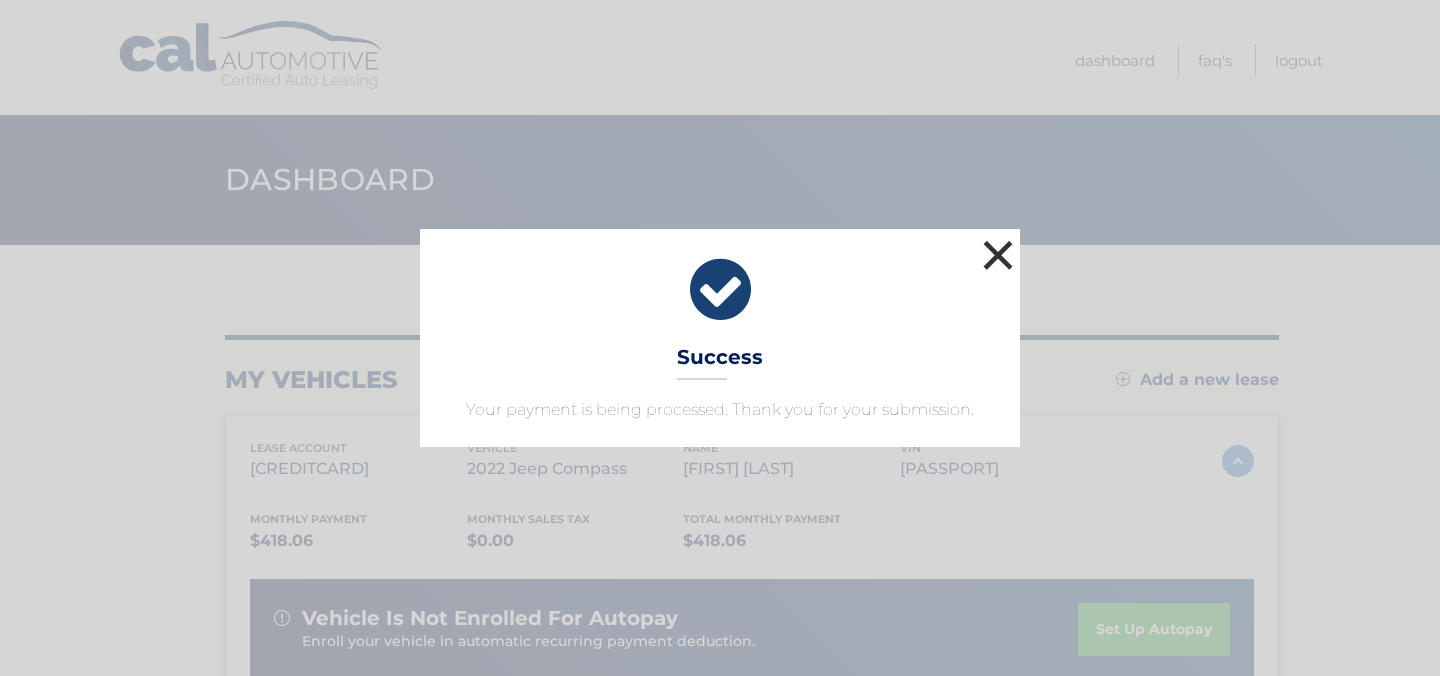 click on "×" at bounding box center (998, 255) 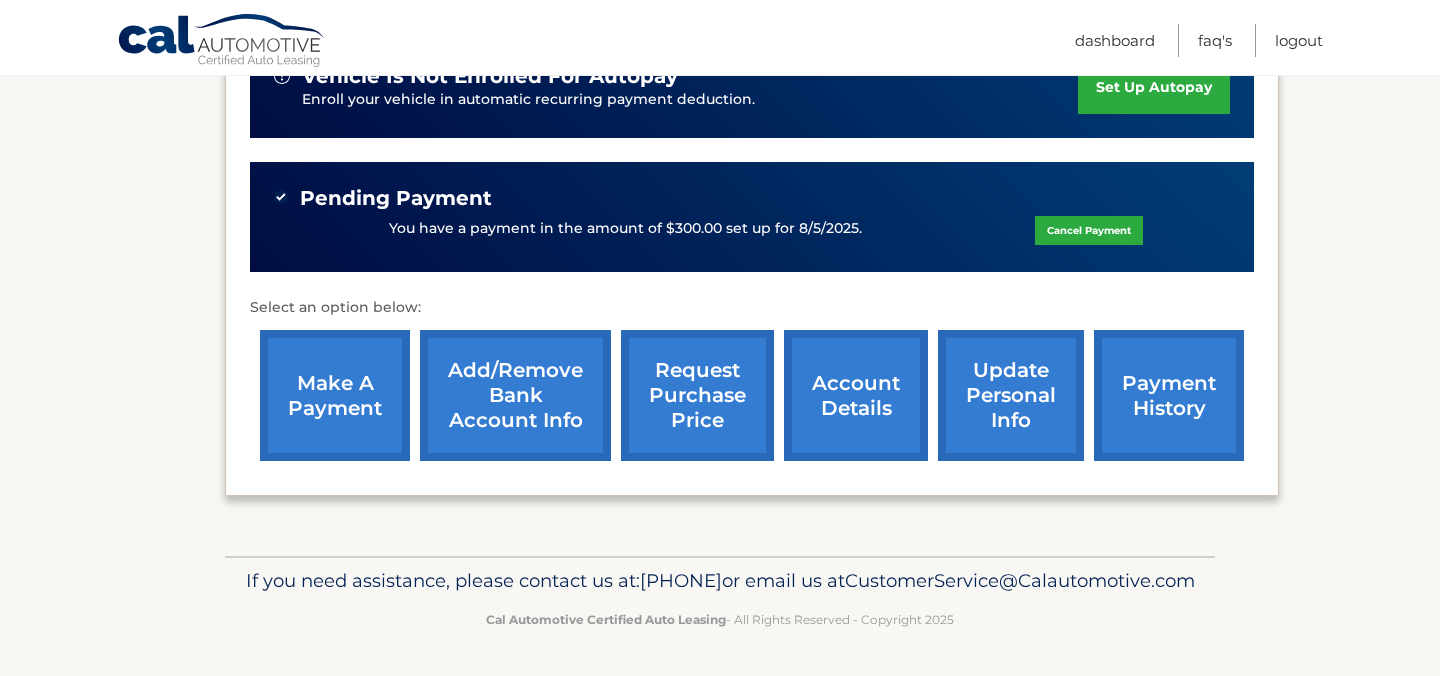 scroll, scrollTop: 573, scrollLeft: 0, axis: vertical 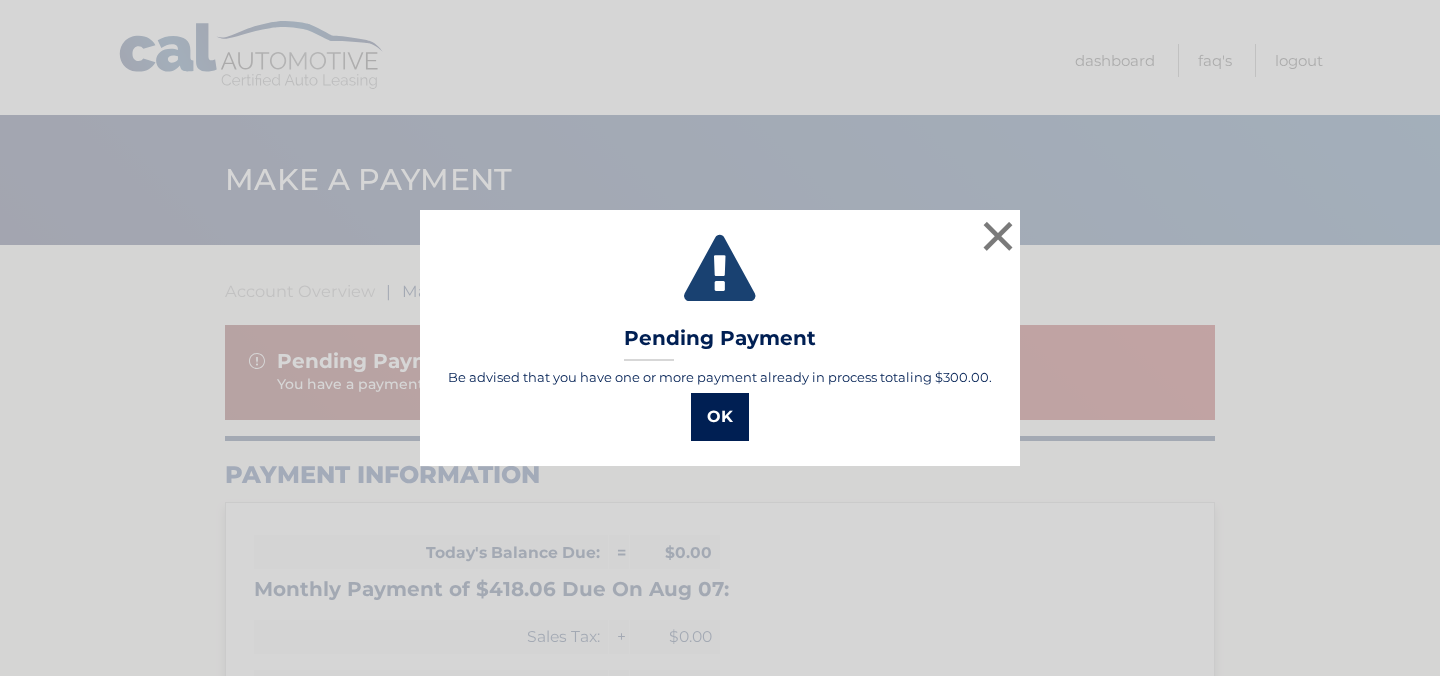 click on "OK" at bounding box center (720, 417) 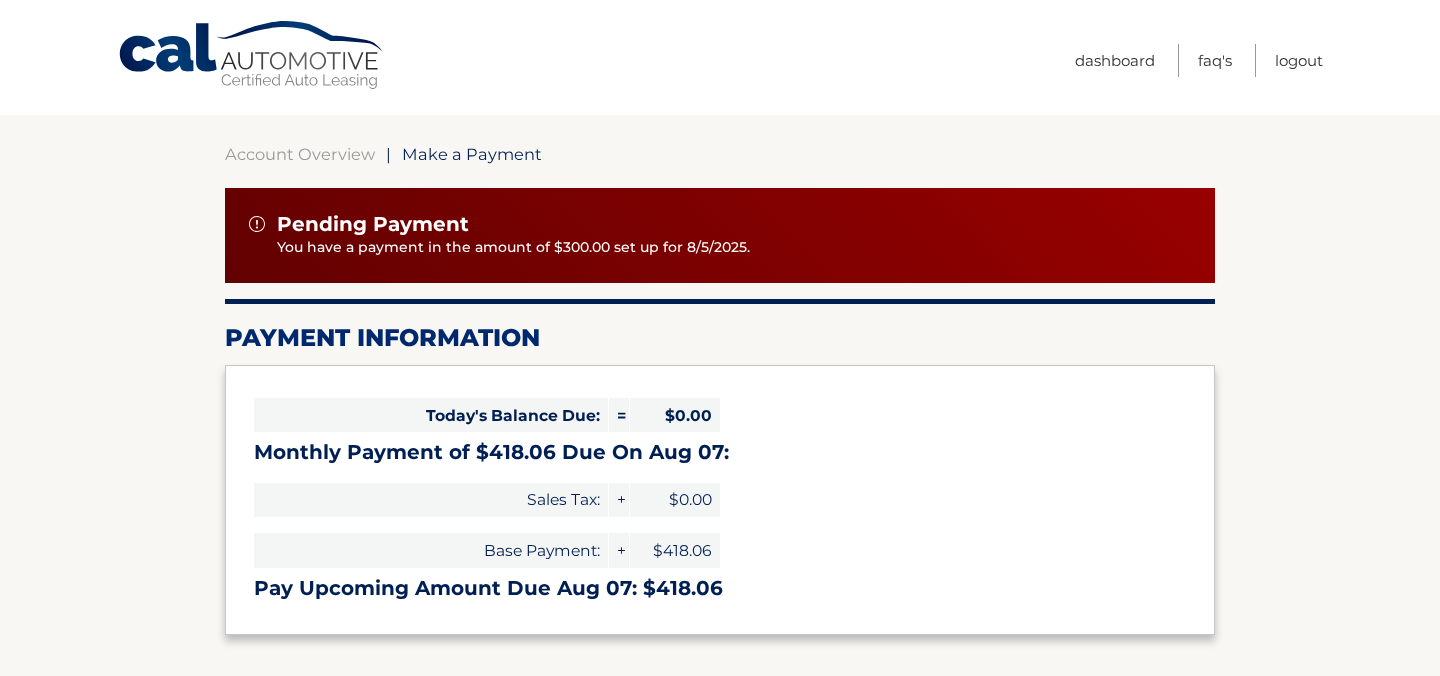 scroll, scrollTop: 440, scrollLeft: 0, axis: vertical 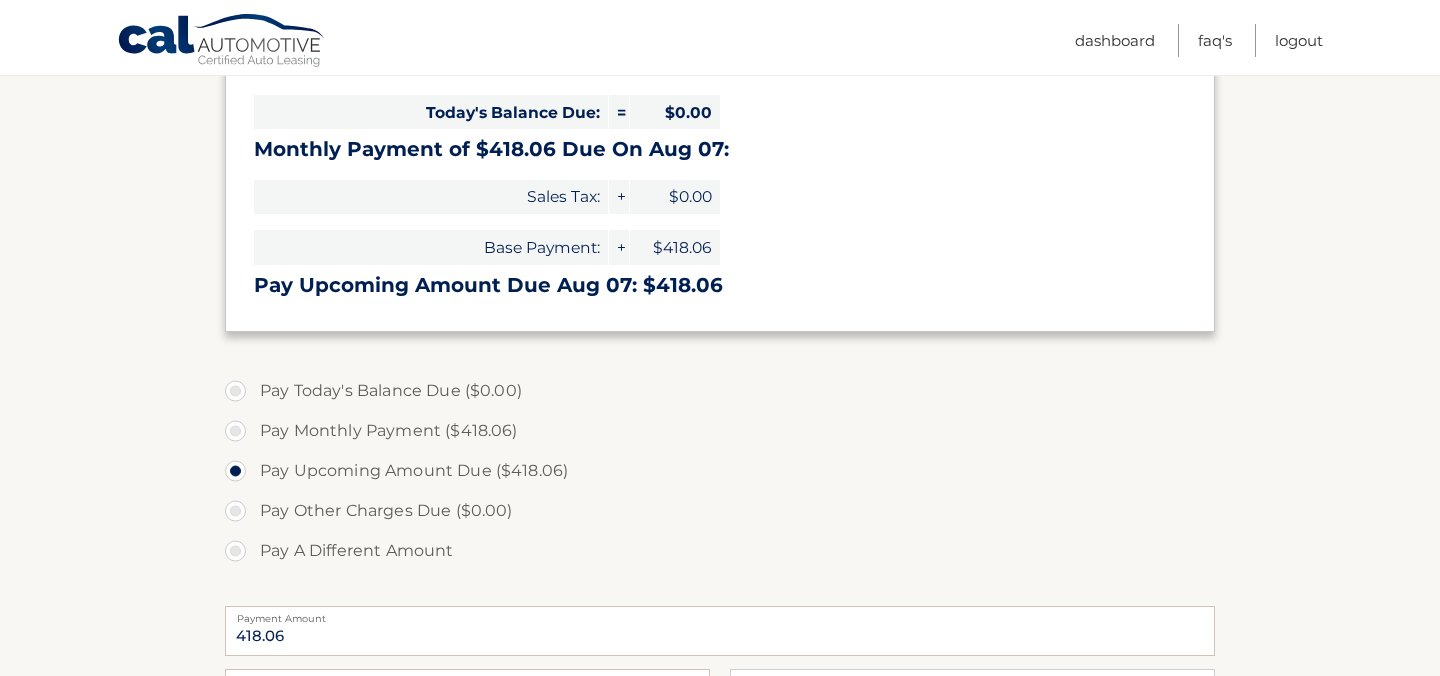 click on "Pay A Different Amount" at bounding box center (720, 551) 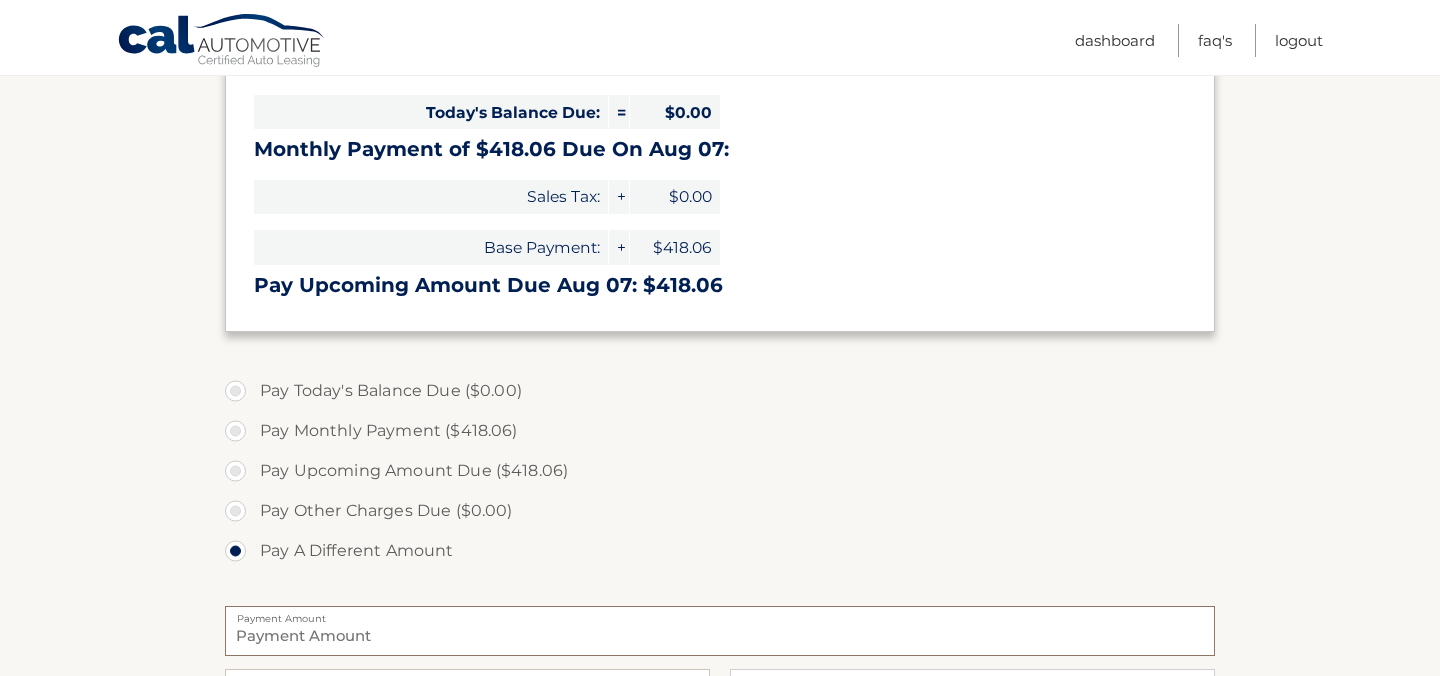click on "Payment Amount" at bounding box center [720, 631] 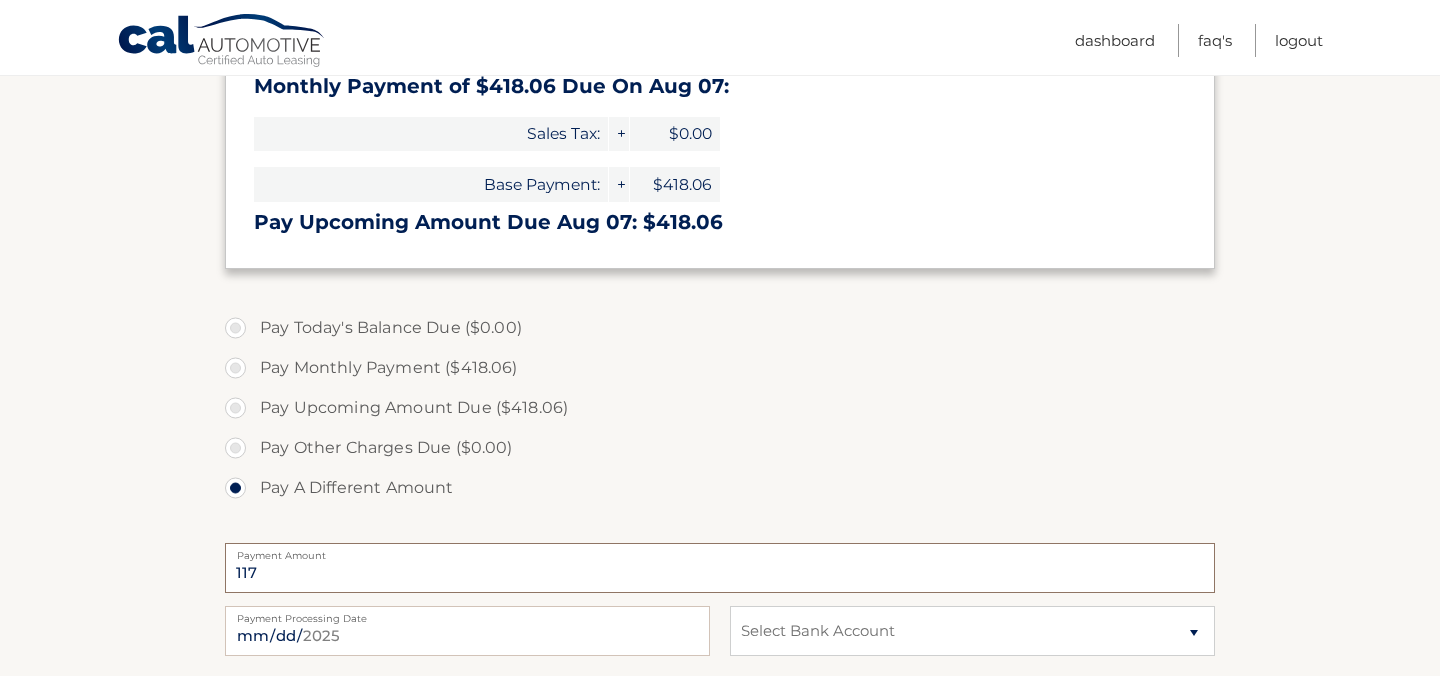 scroll, scrollTop: 635, scrollLeft: 0, axis: vertical 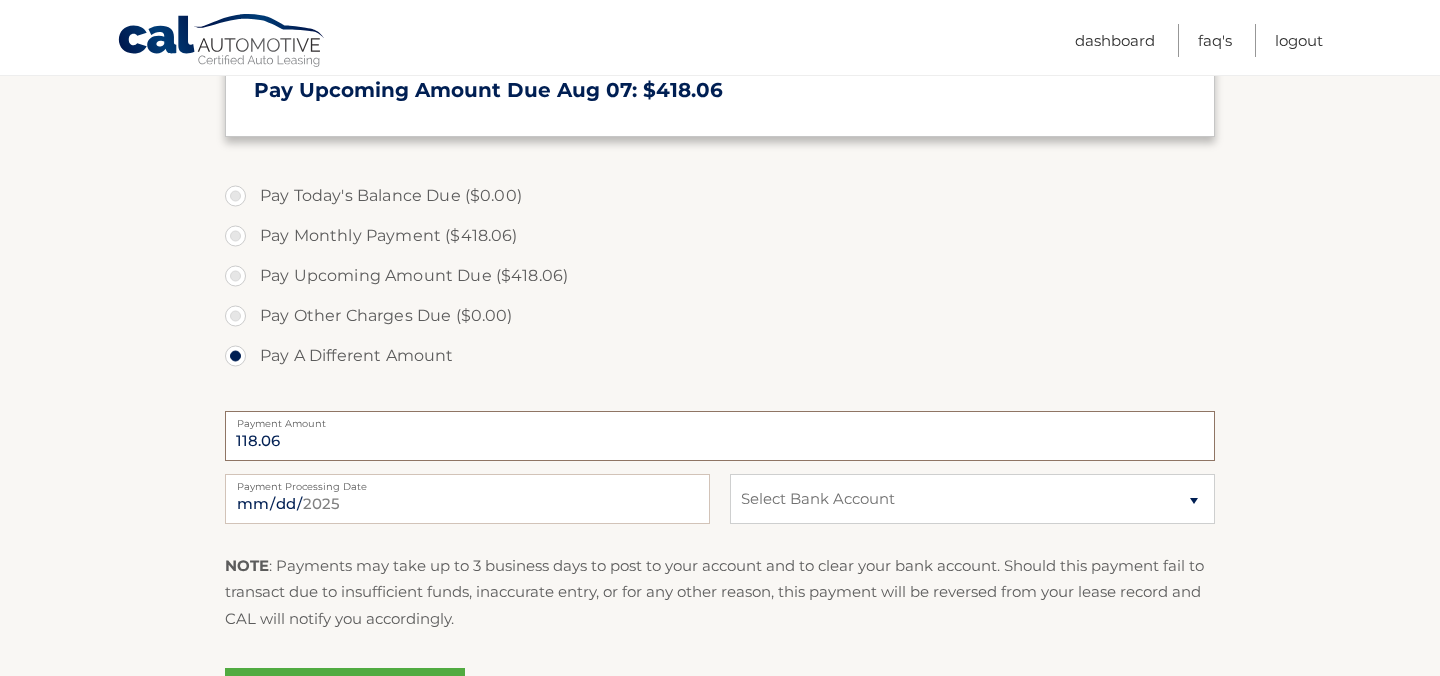 click on "118.06" at bounding box center [720, 436] 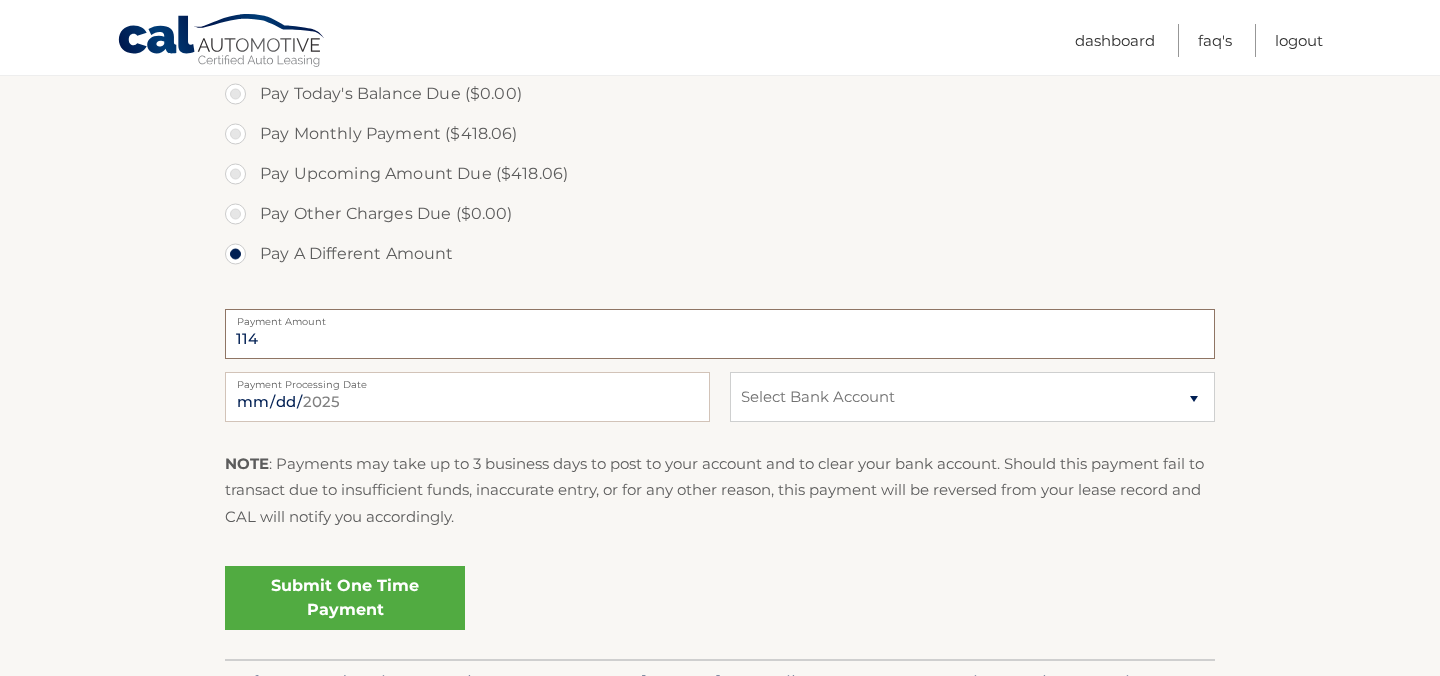 scroll, scrollTop: 753, scrollLeft: 0, axis: vertical 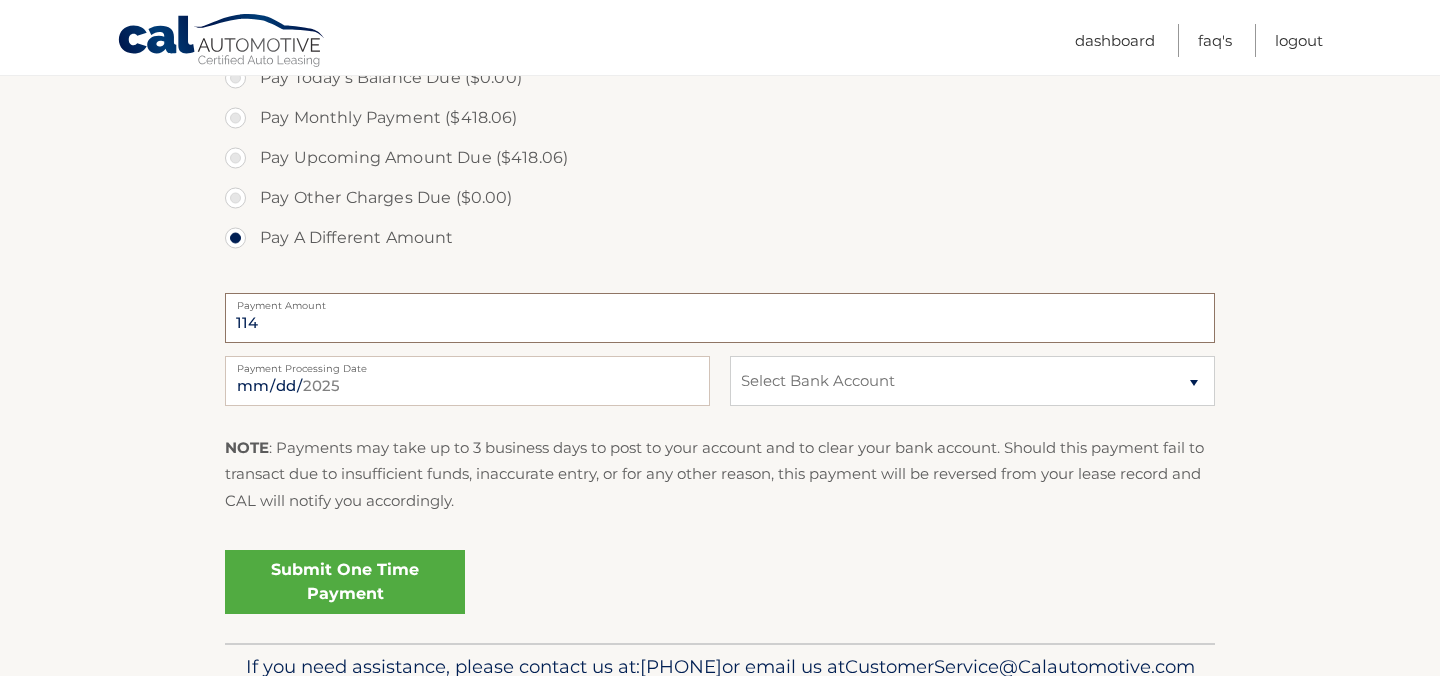 type on "114" 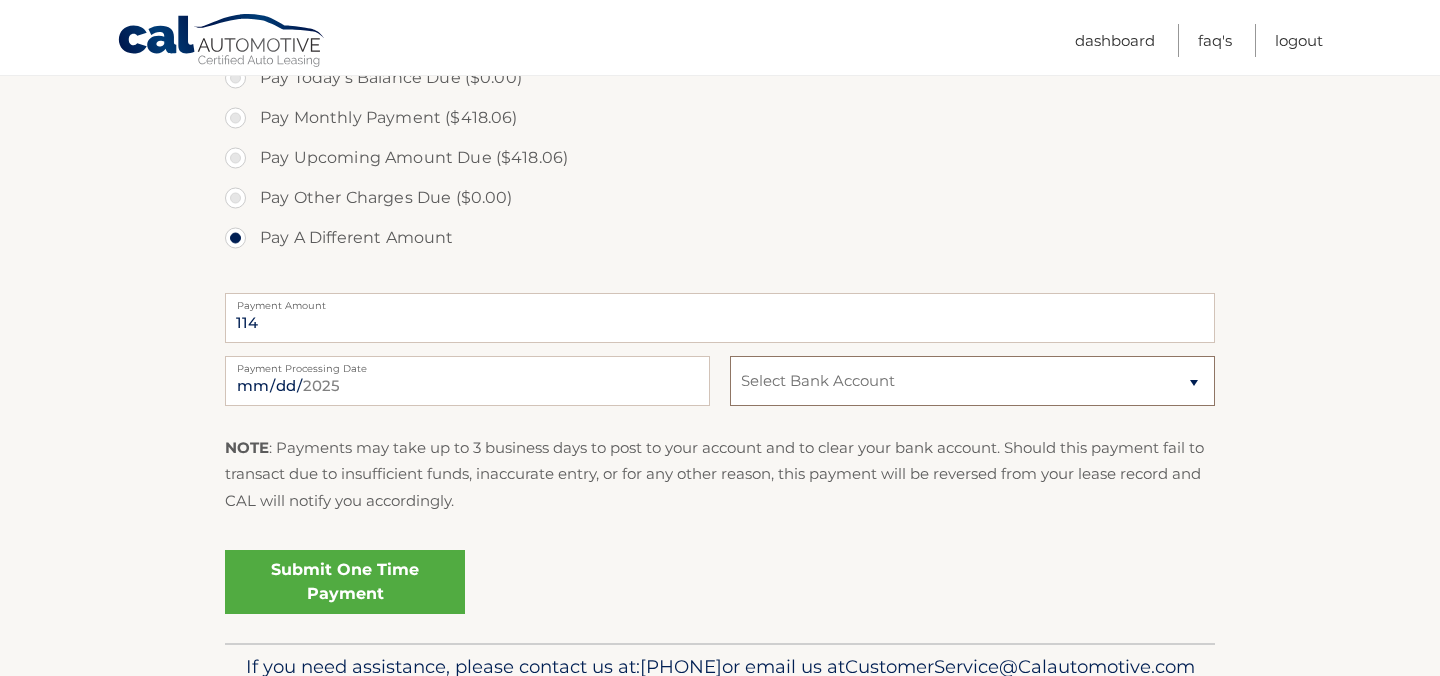 click on "Select Bank Account
Checking JPMORGAN CHASE BANK, NA *****0427 Checking BANK OF AMERICA, N.A. *****6413" at bounding box center (972, 381) 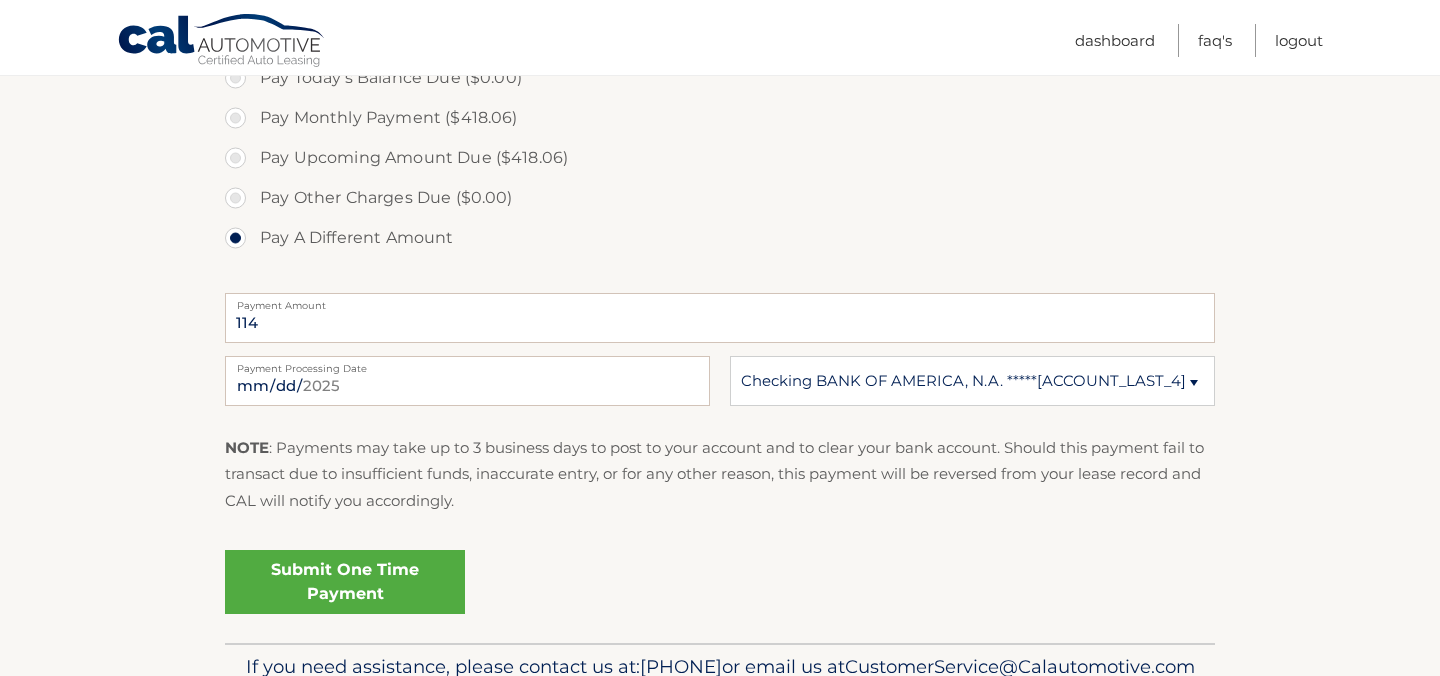 click on "Submit One Time Payment" at bounding box center [345, 582] 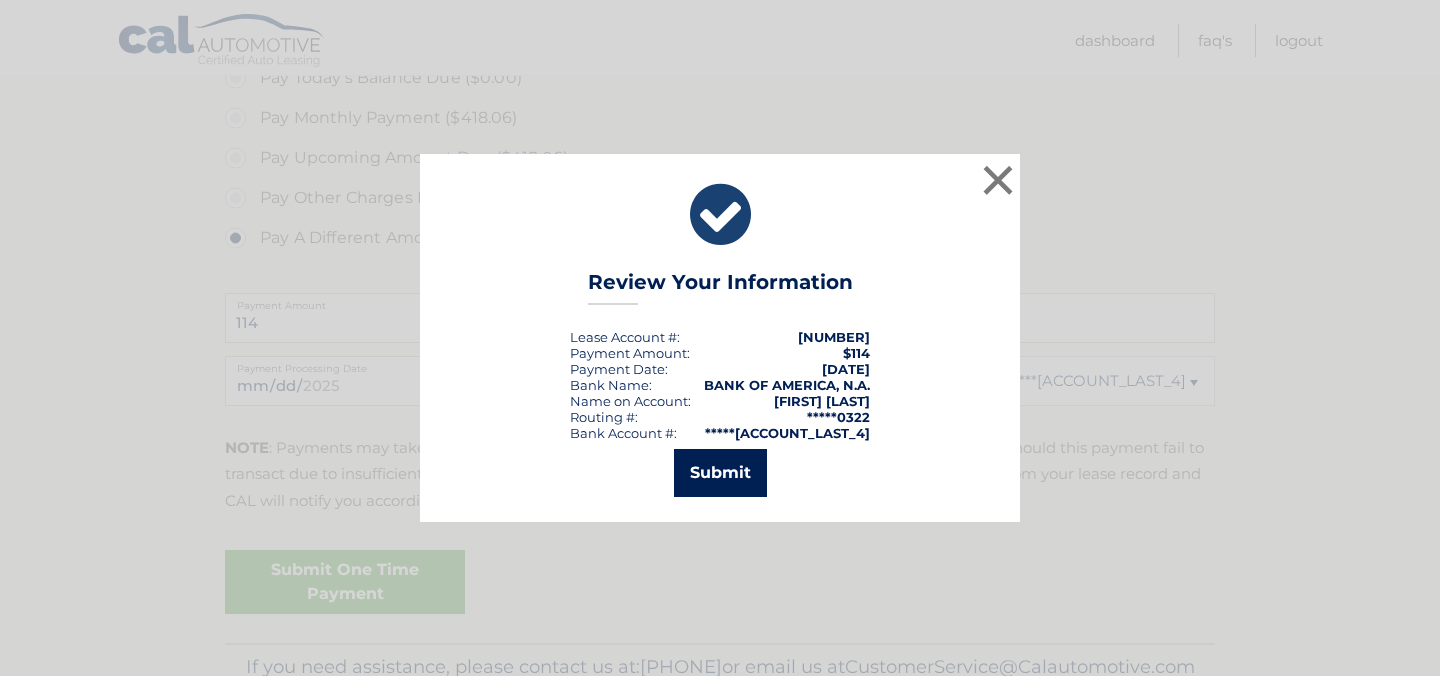 click on "Submit" at bounding box center (720, 473) 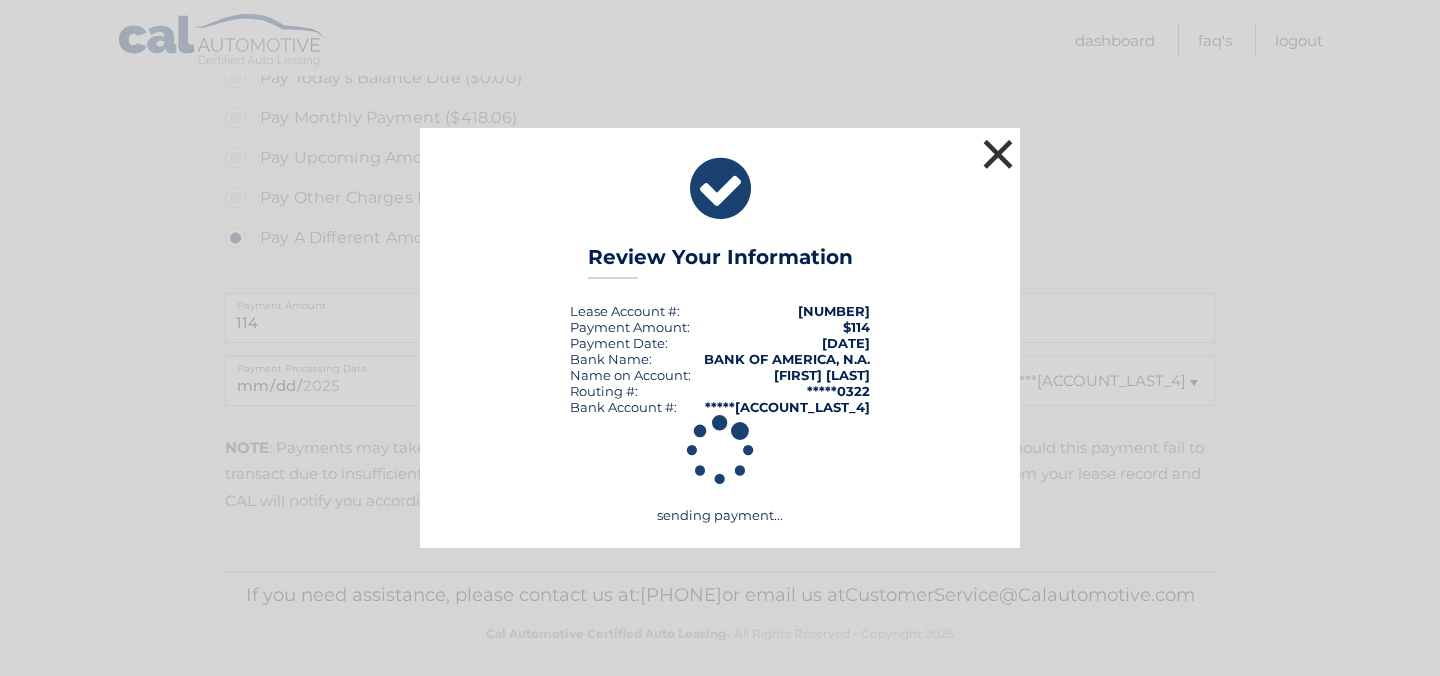 click on "×" at bounding box center (998, 154) 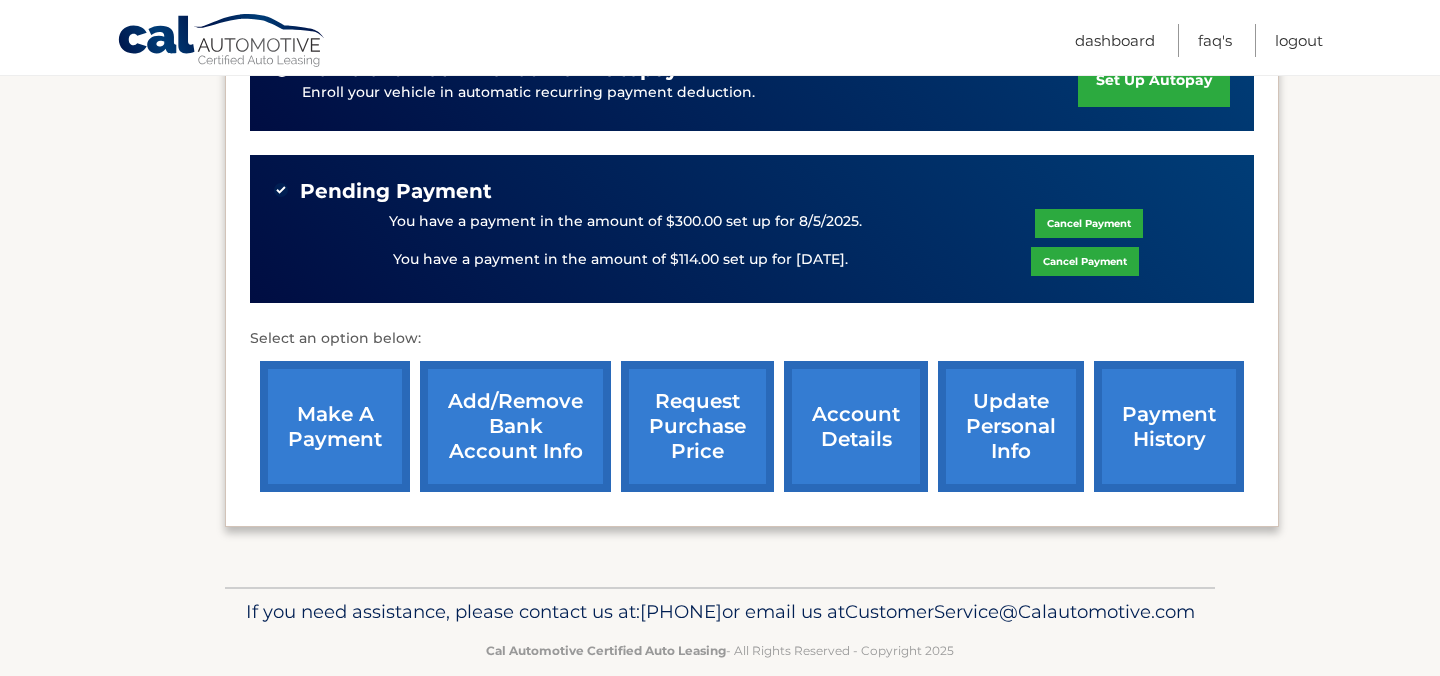 click on "make a payment" at bounding box center [335, 426] 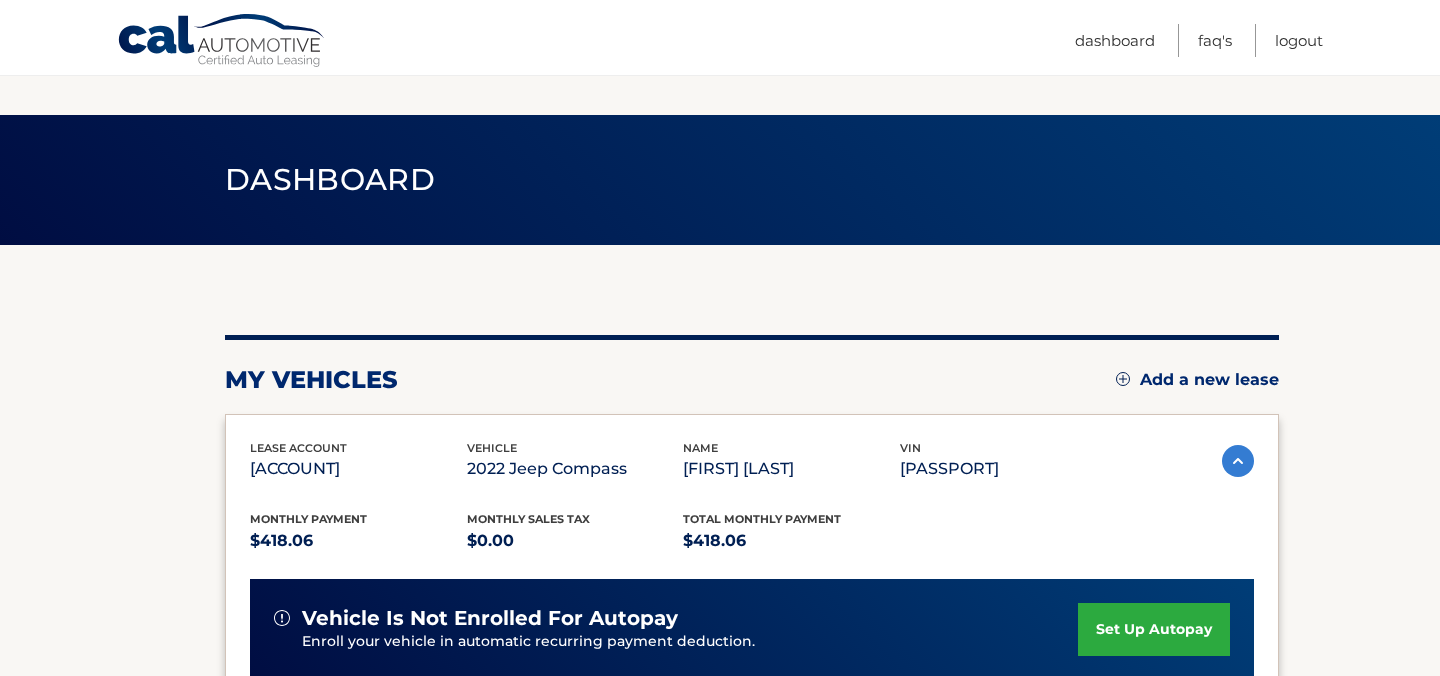 scroll, scrollTop: 611, scrollLeft: 0, axis: vertical 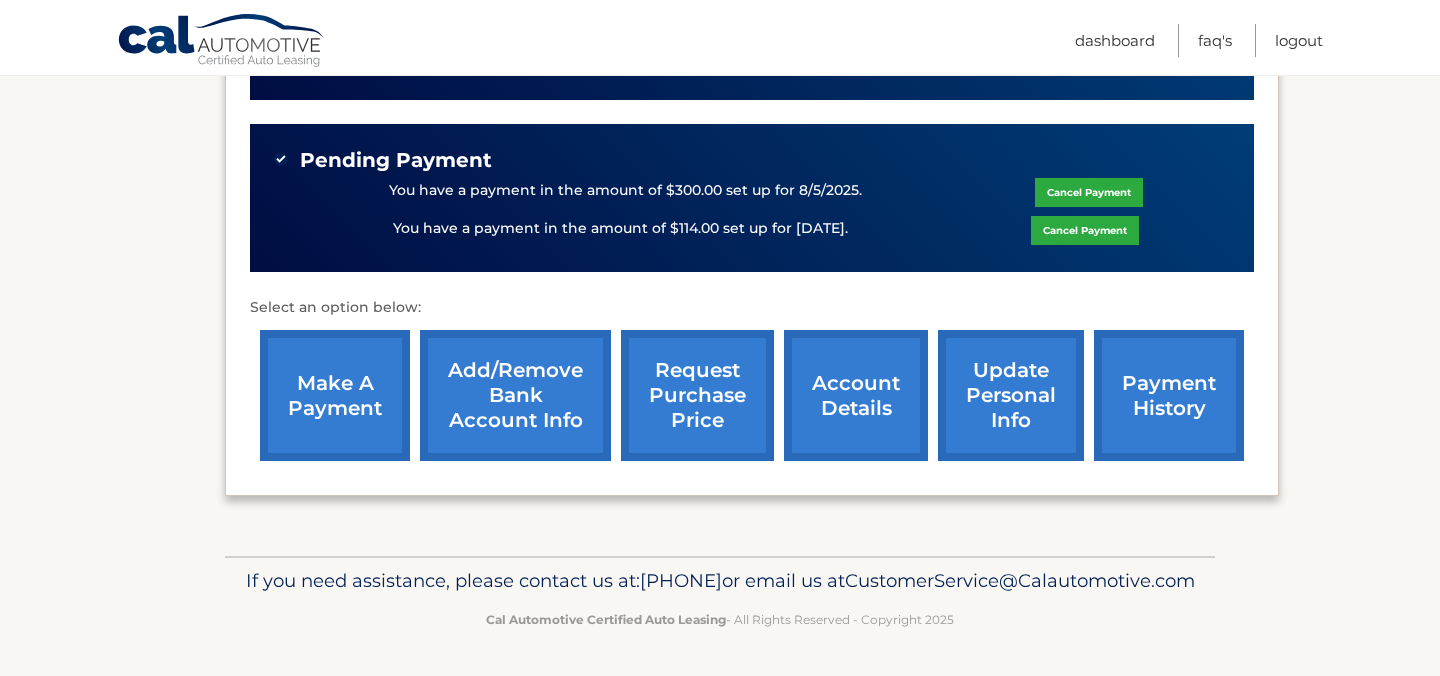 click on "make a payment" at bounding box center [335, 395] 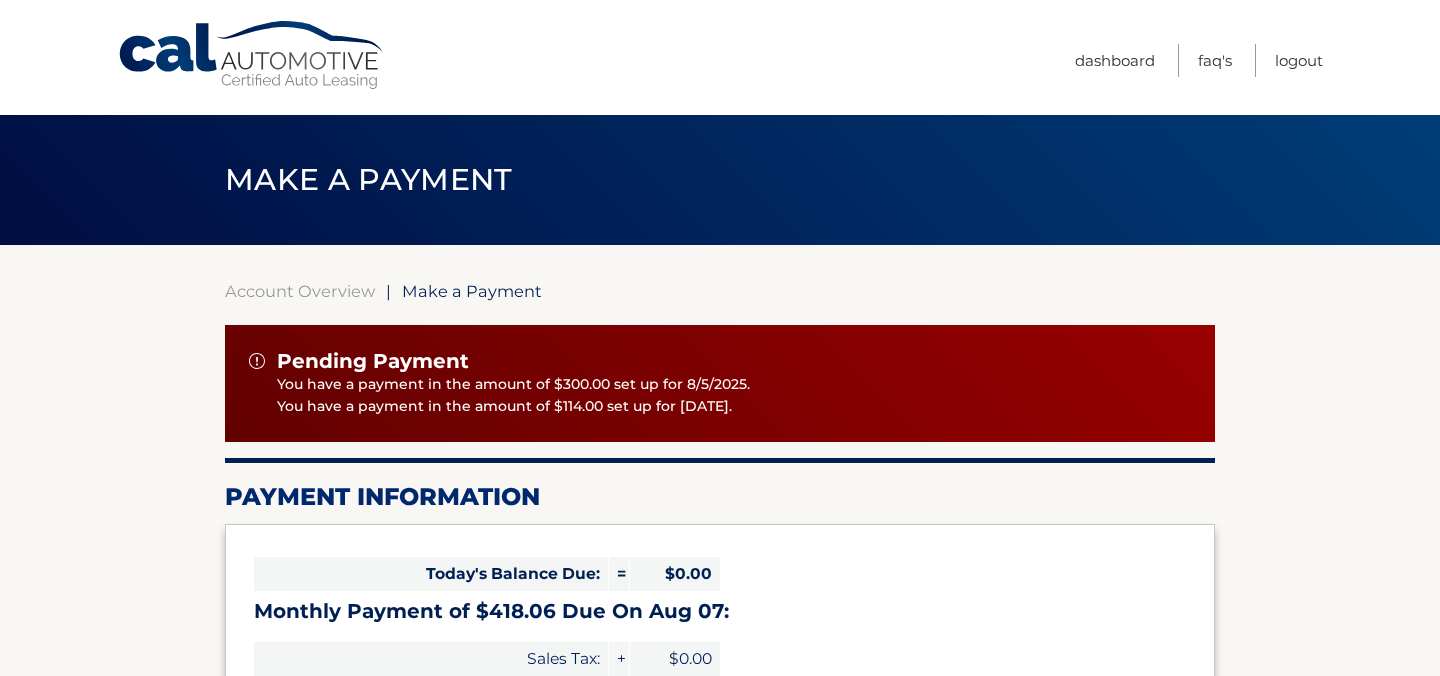 scroll, scrollTop: 0, scrollLeft: 0, axis: both 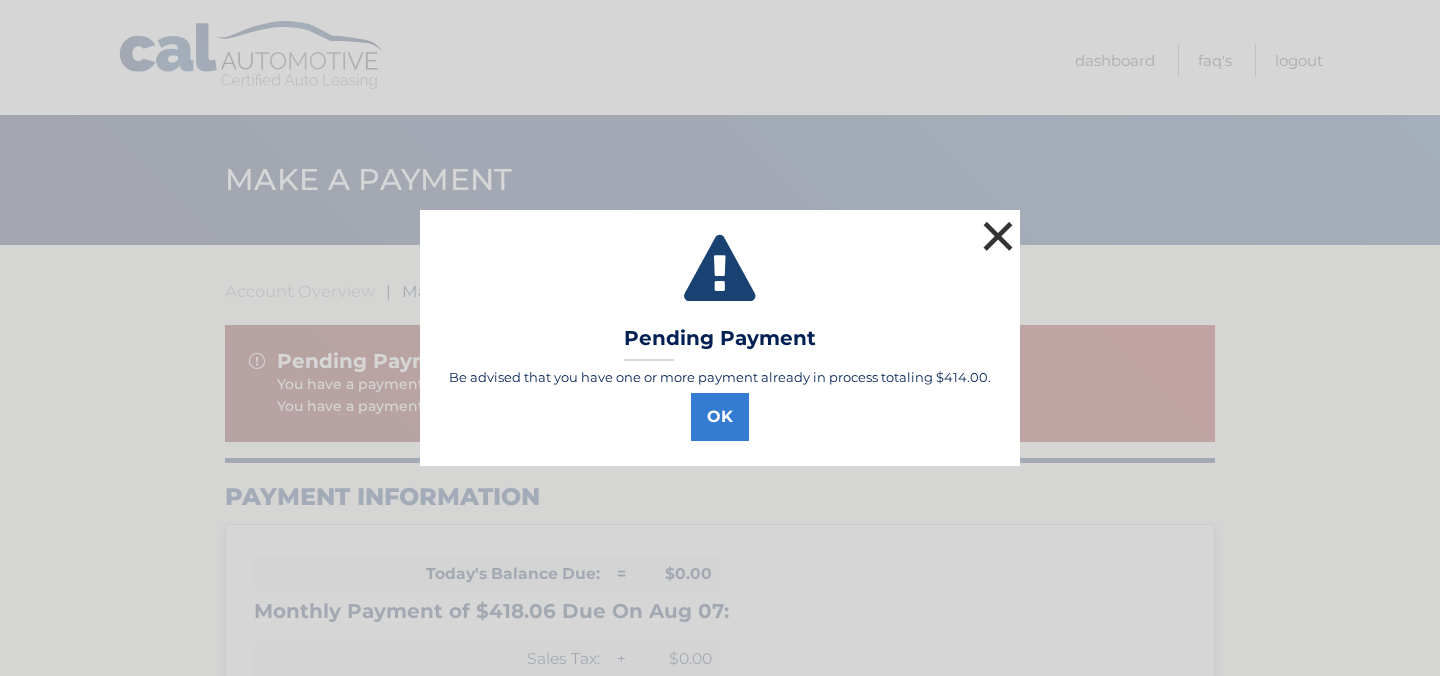 click on "×" at bounding box center [998, 236] 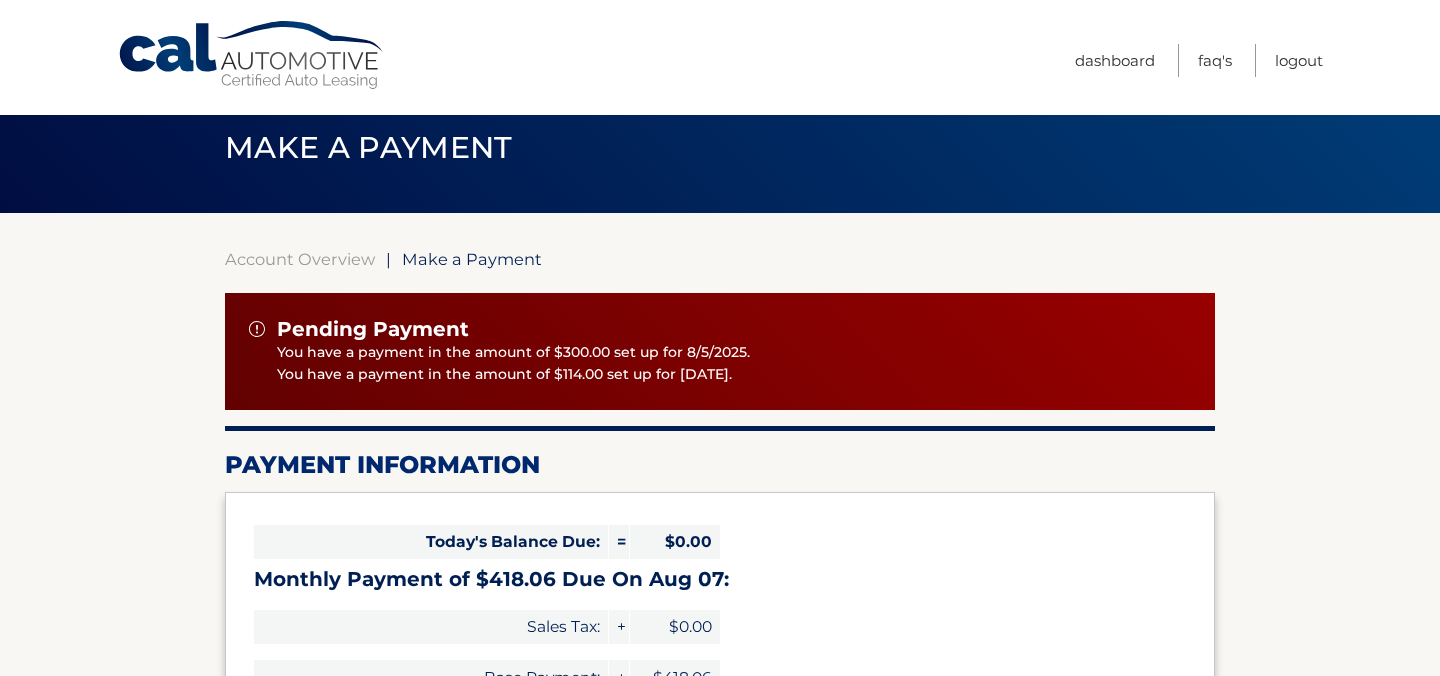 scroll, scrollTop: 0, scrollLeft: 0, axis: both 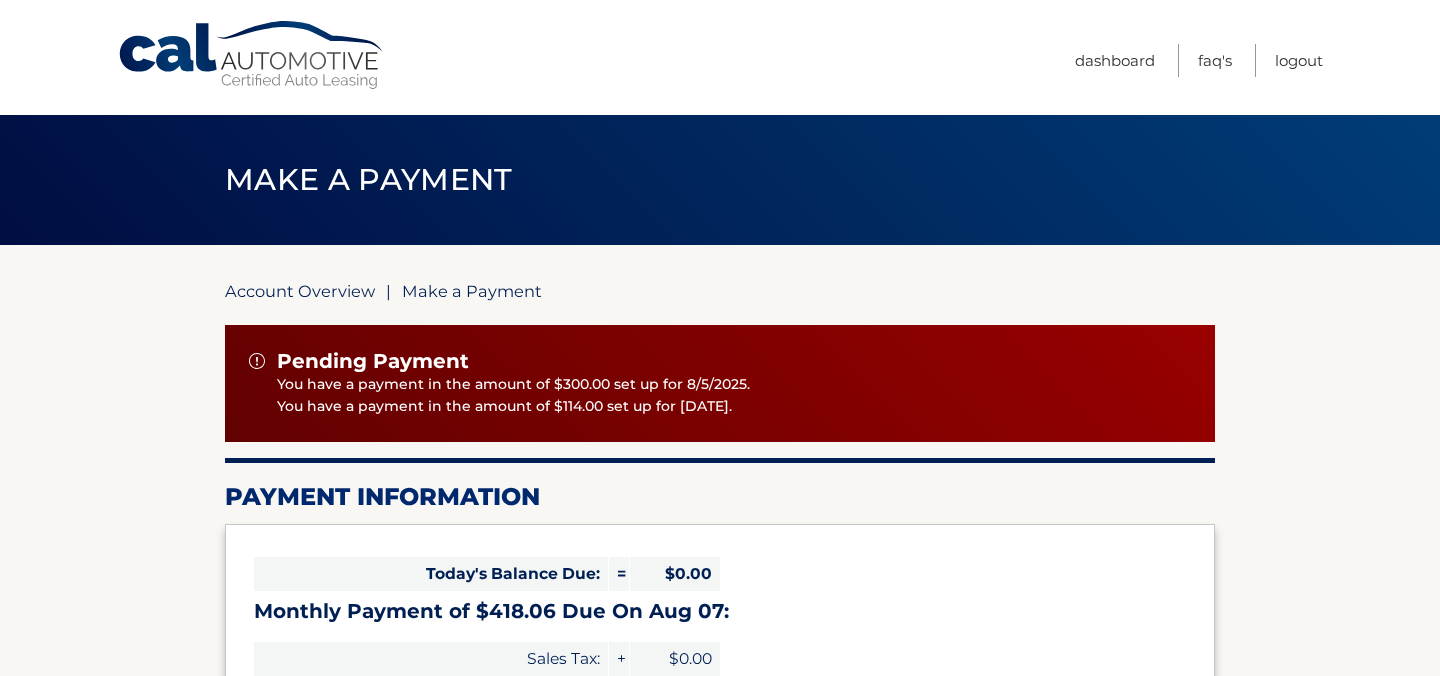 click on "Account Overview" at bounding box center [300, 291] 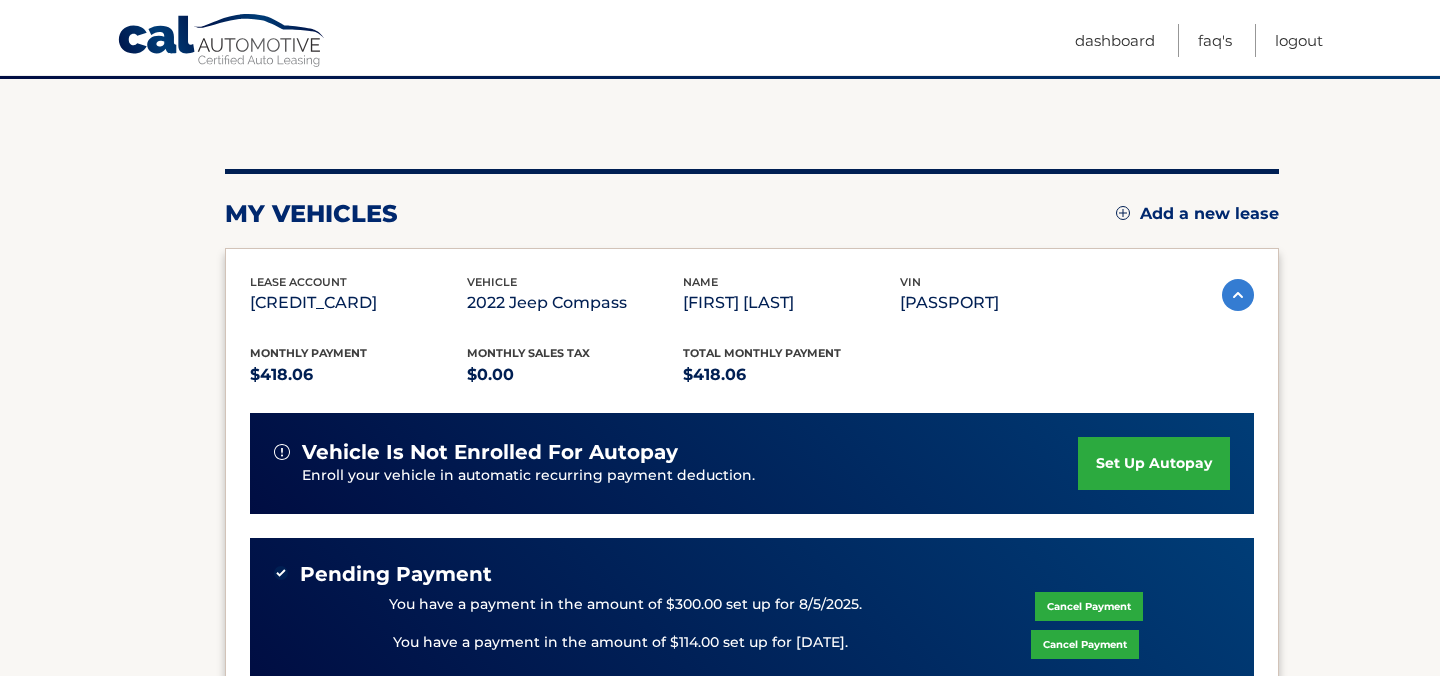 scroll, scrollTop: 389, scrollLeft: 0, axis: vertical 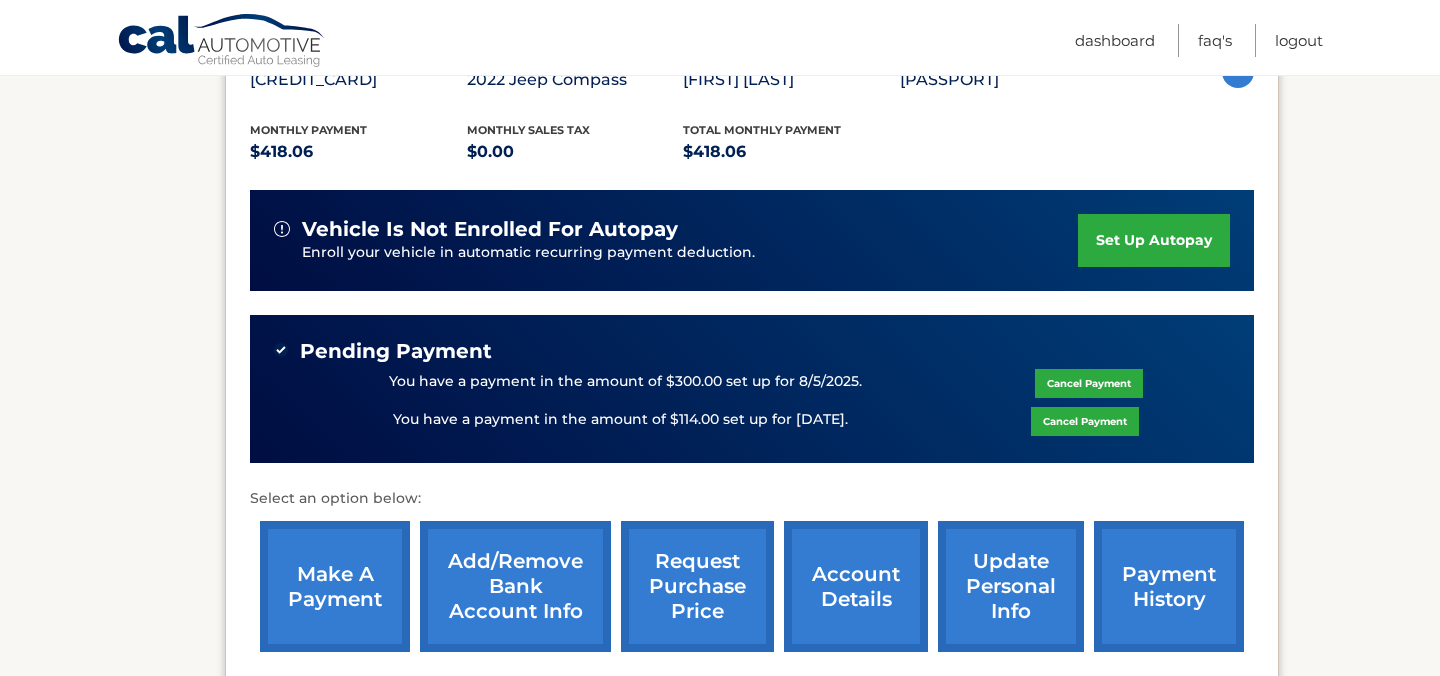 click on "Cancel Payment" 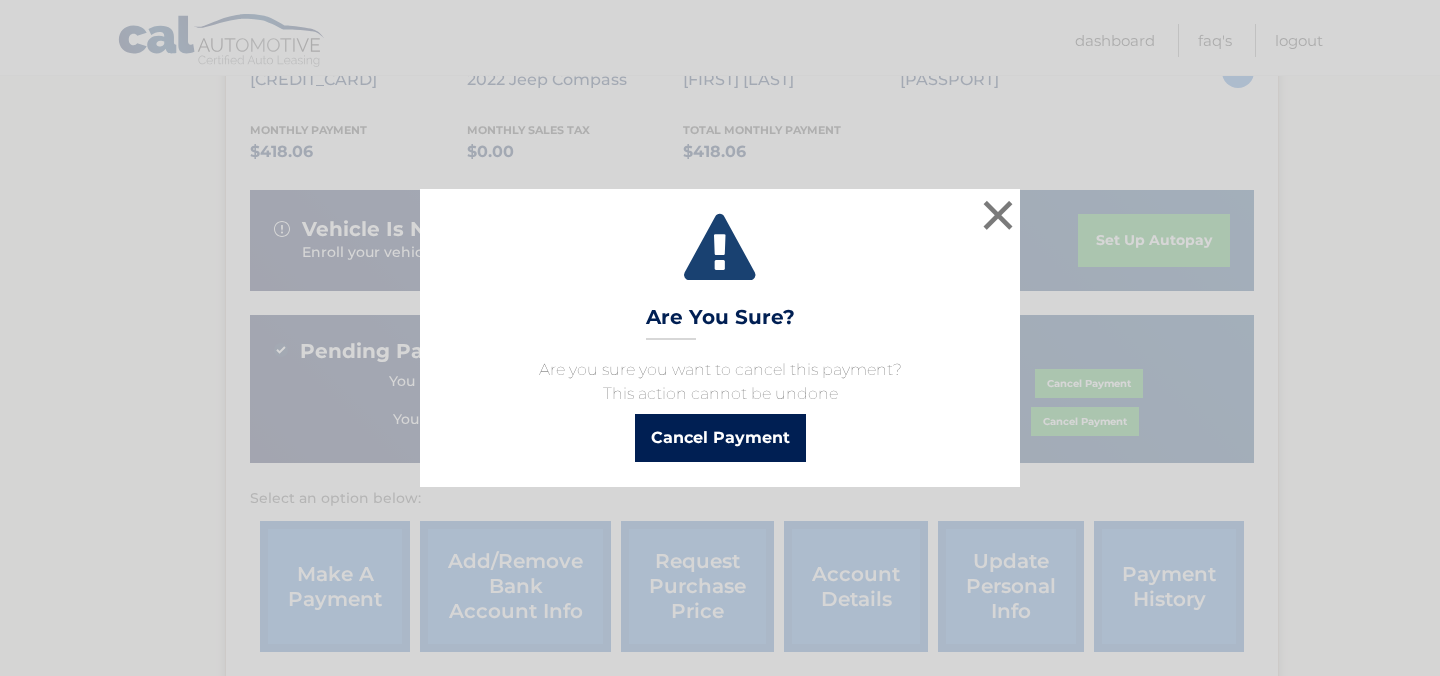 click on "Cancel Payment" at bounding box center (720, 438) 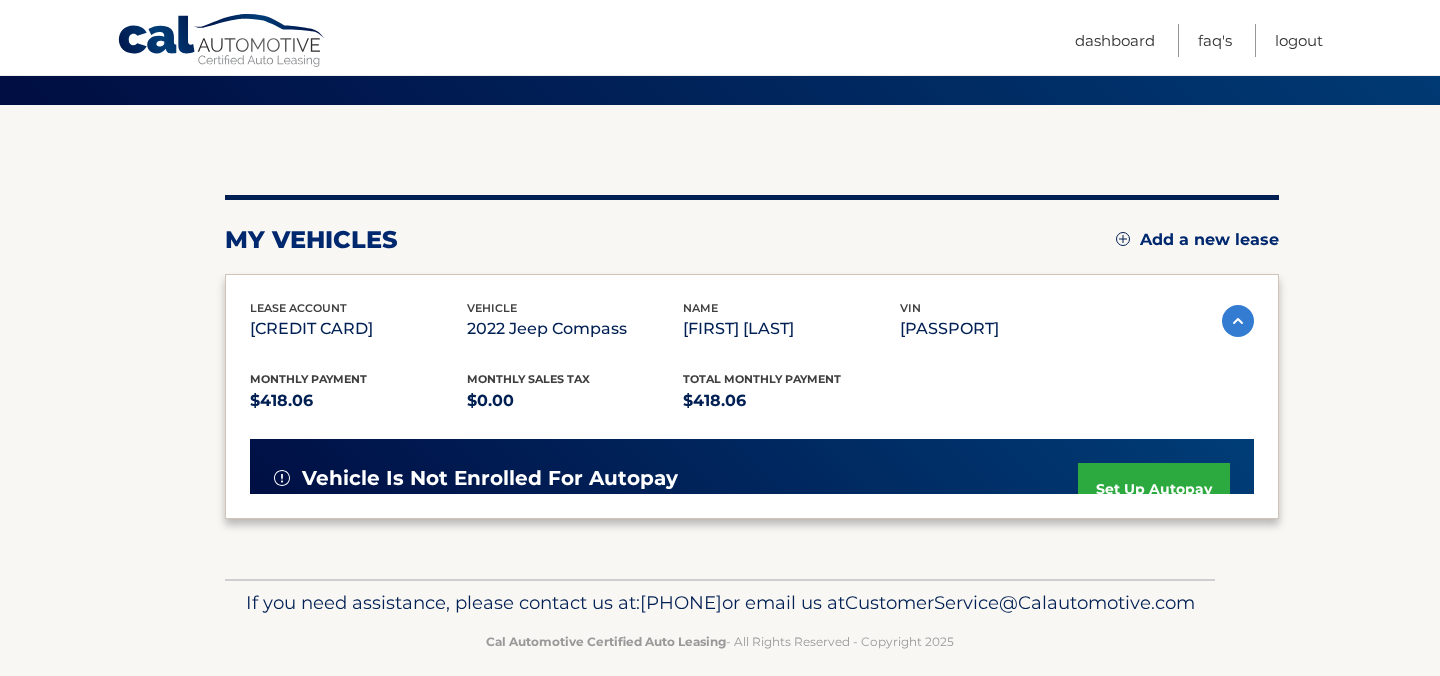 scroll, scrollTop: 389, scrollLeft: 0, axis: vertical 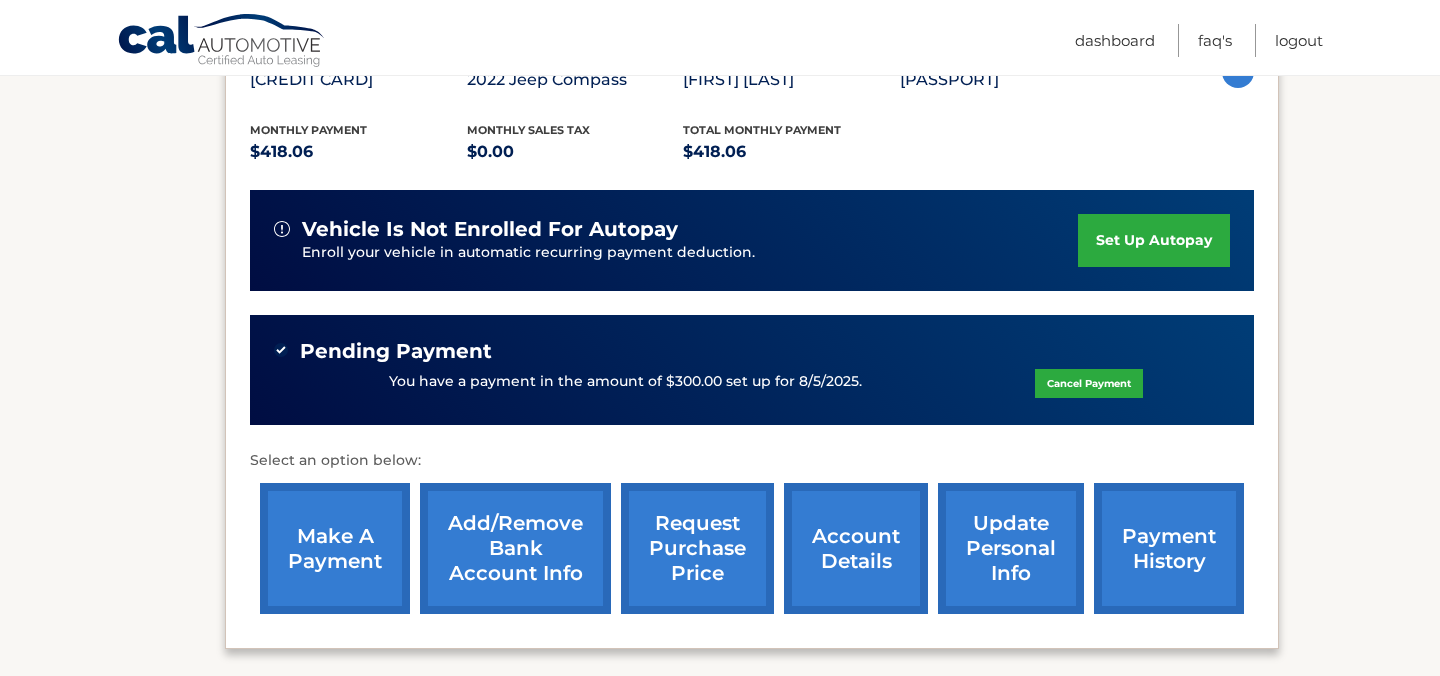 click on "make a payment" at bounding box center [335, 548] 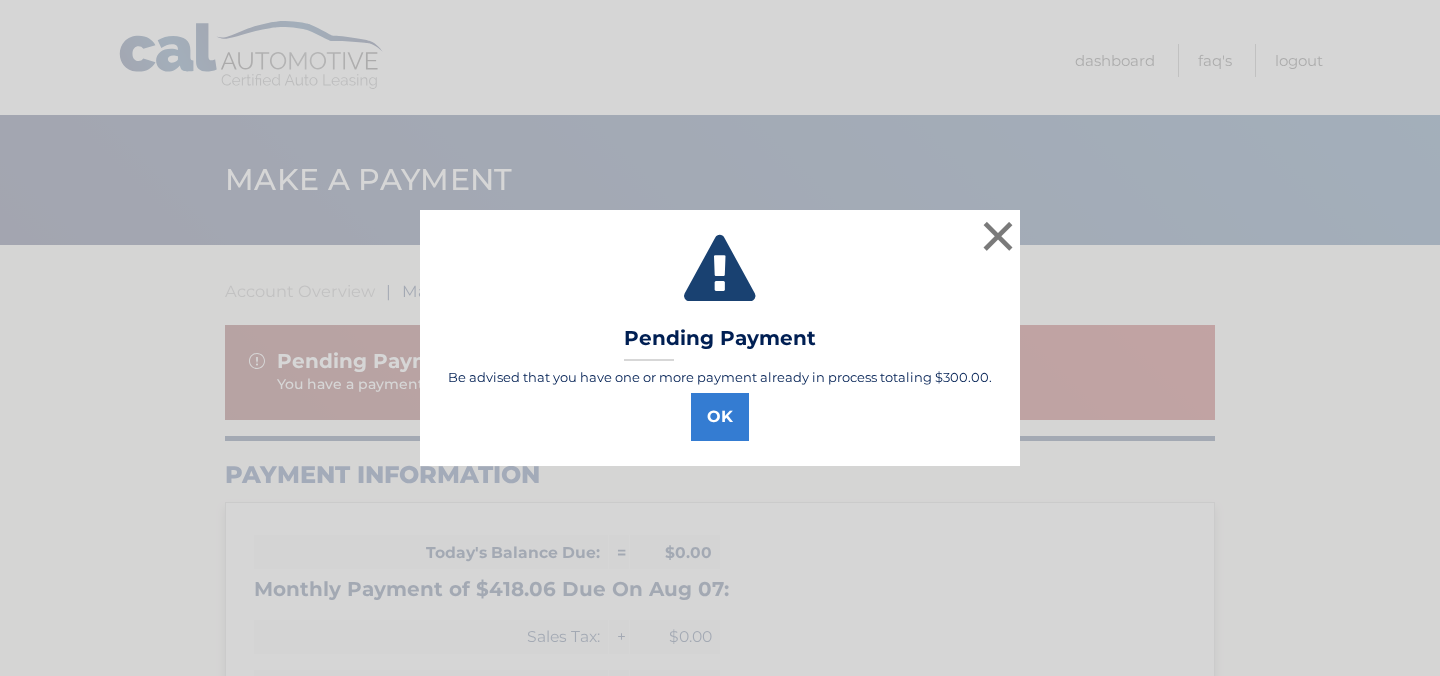 scroll, scrollTop: 0, scrollLeft: 0, axis: both 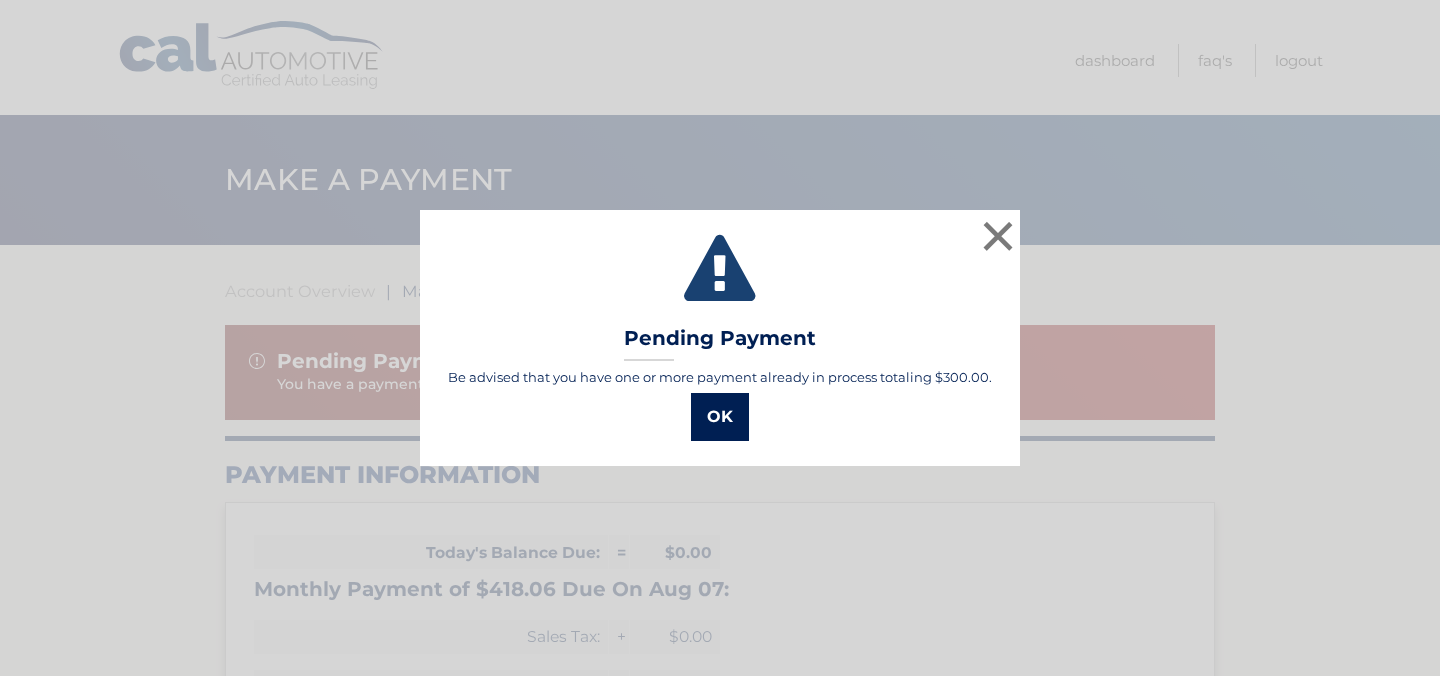 click on "OK" at bounding box center [720, 417] 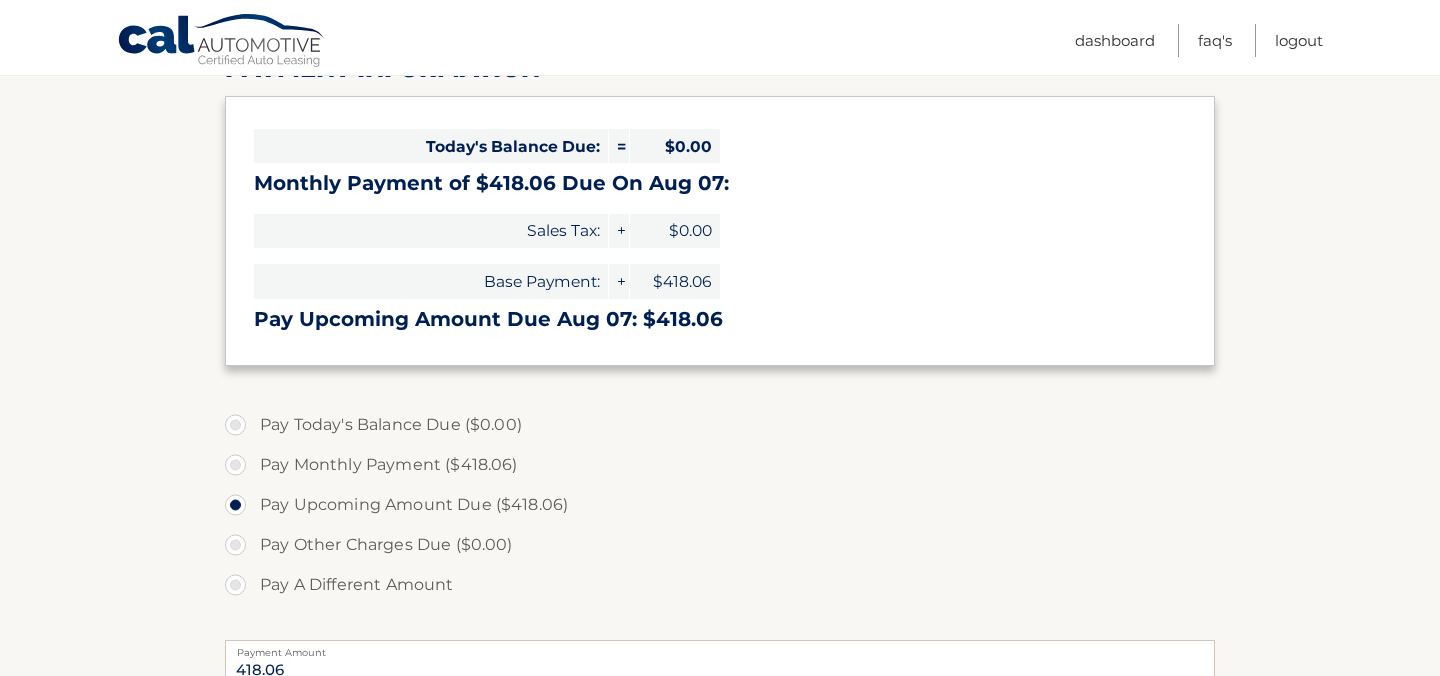 scroll, scrollTop: 584, scrollLeft: 0, axis: vertical 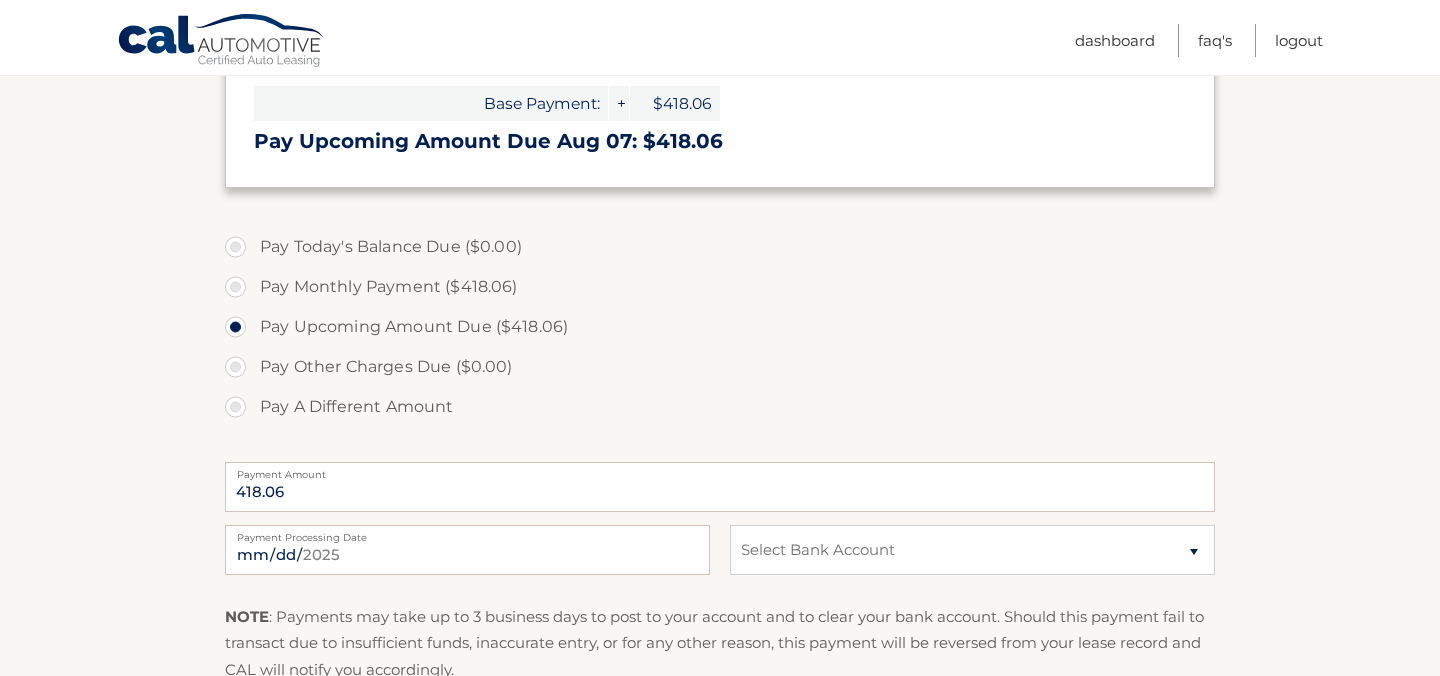 click on "Pay A Different Amount" at bounding box center [720, 407] 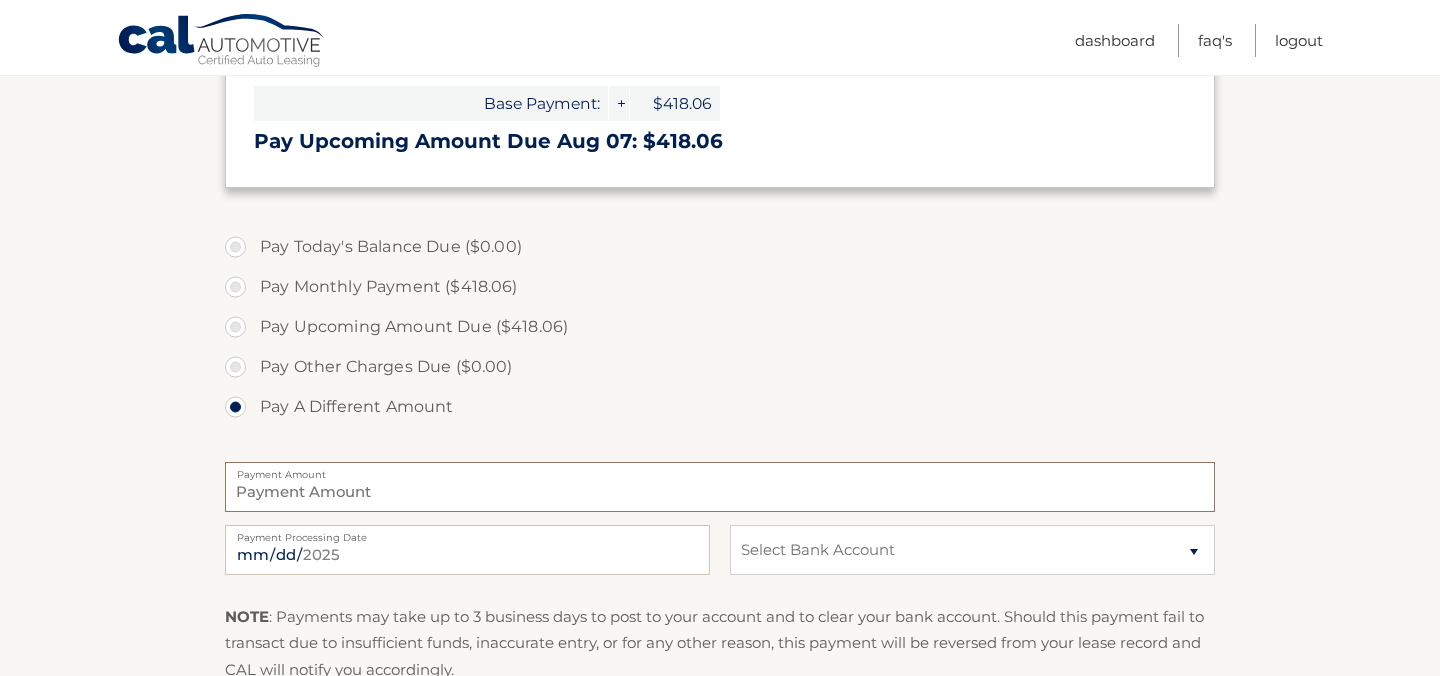 click on "Payment Amount" at bounding box center (720, 487) 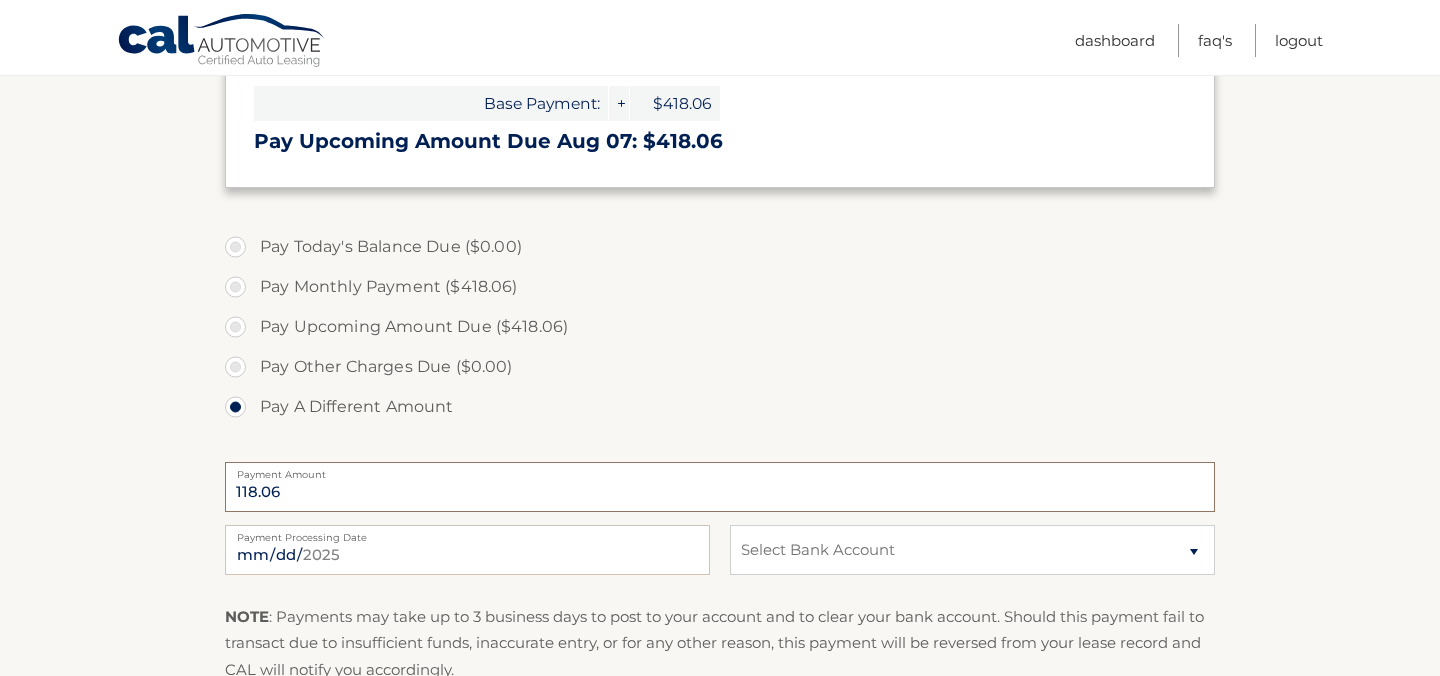 type on "118.06" 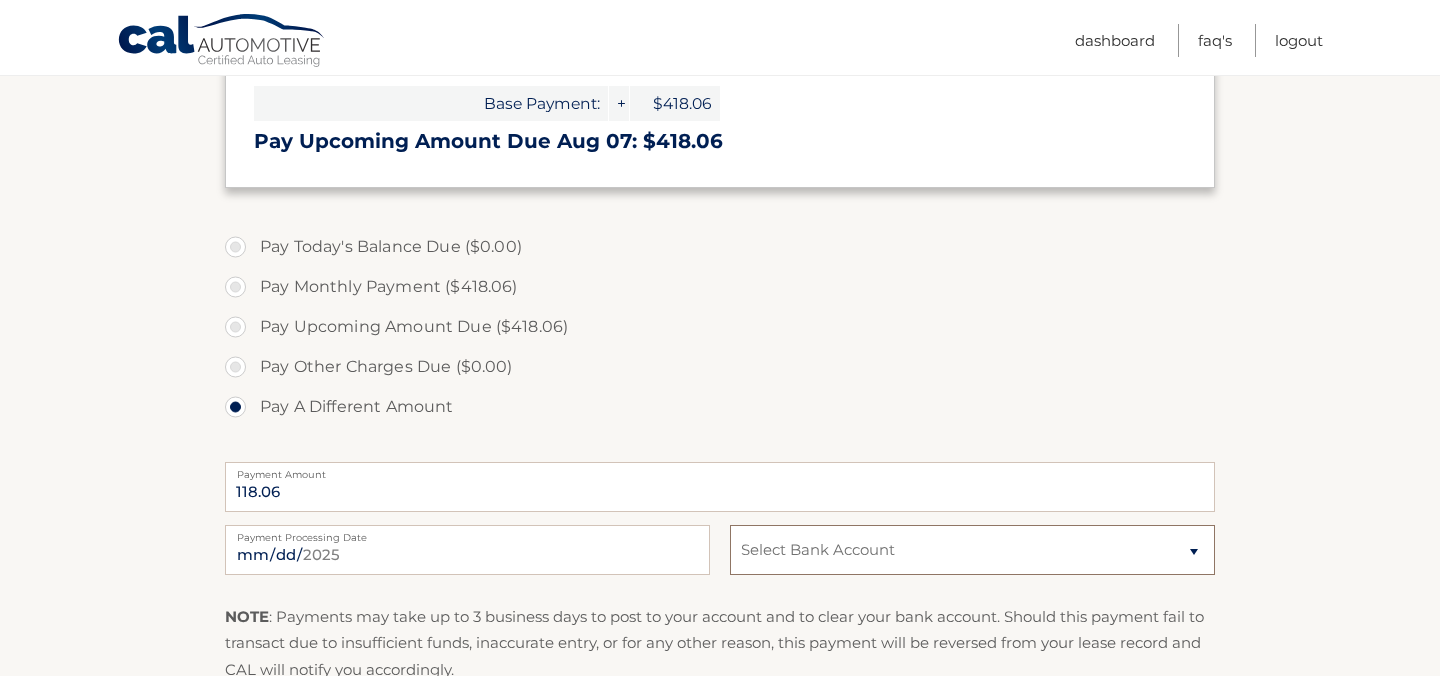 click on "Select Bank Account
Checking JPMORGAN CHASE BANK, NA *****0427 Checking BANK OF AMERICA, N.A. *****6413" at bounding box center [972, 550] 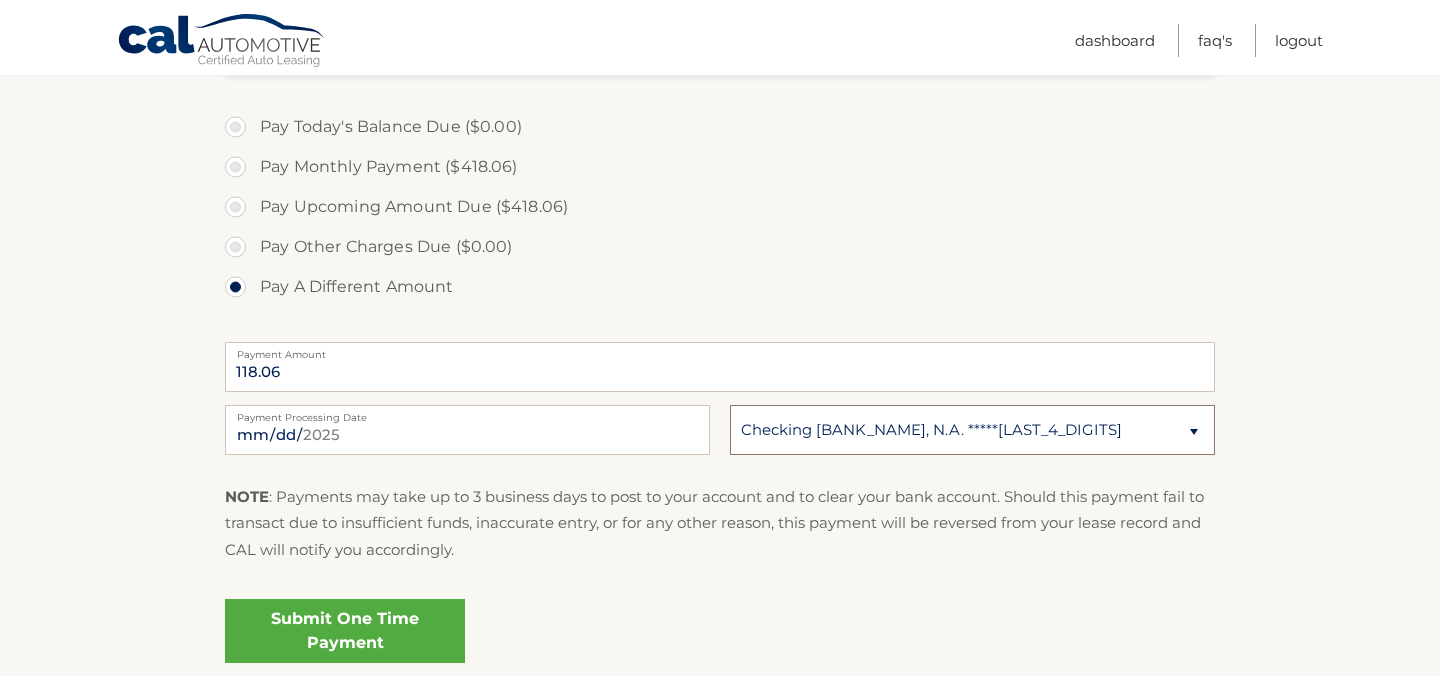 scroll, scrollTop: 843, scrollLeft: 0, axis: vertical 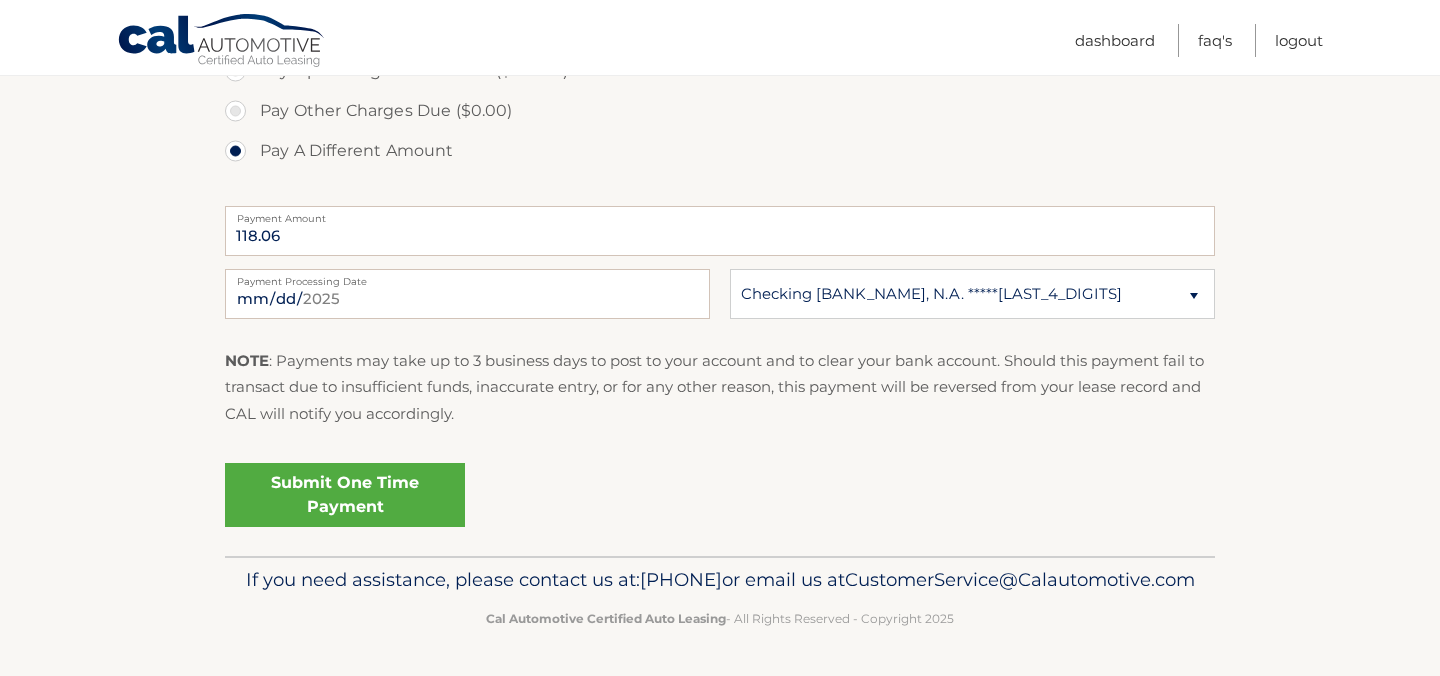 click on "Submit One Time Payment" at bounding box center [345, 495] 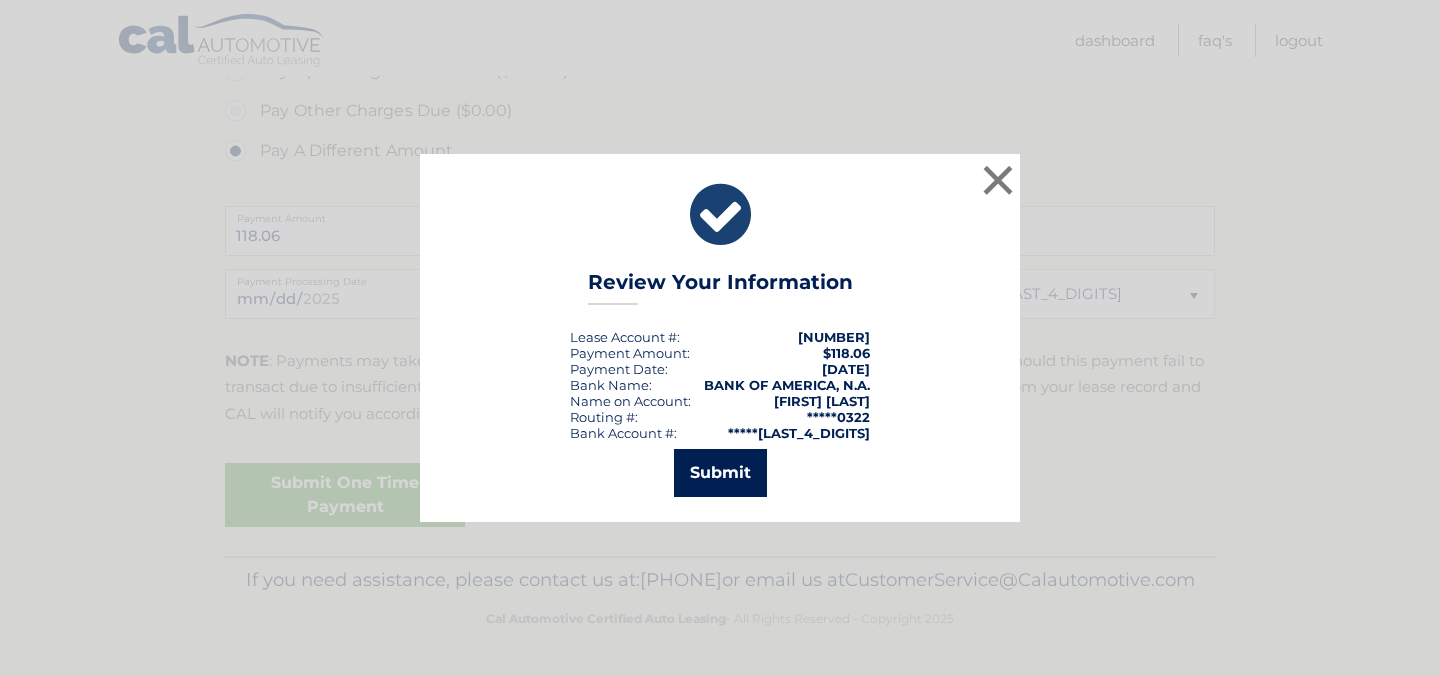 click on "Submit" at bounding box center (720, 473) 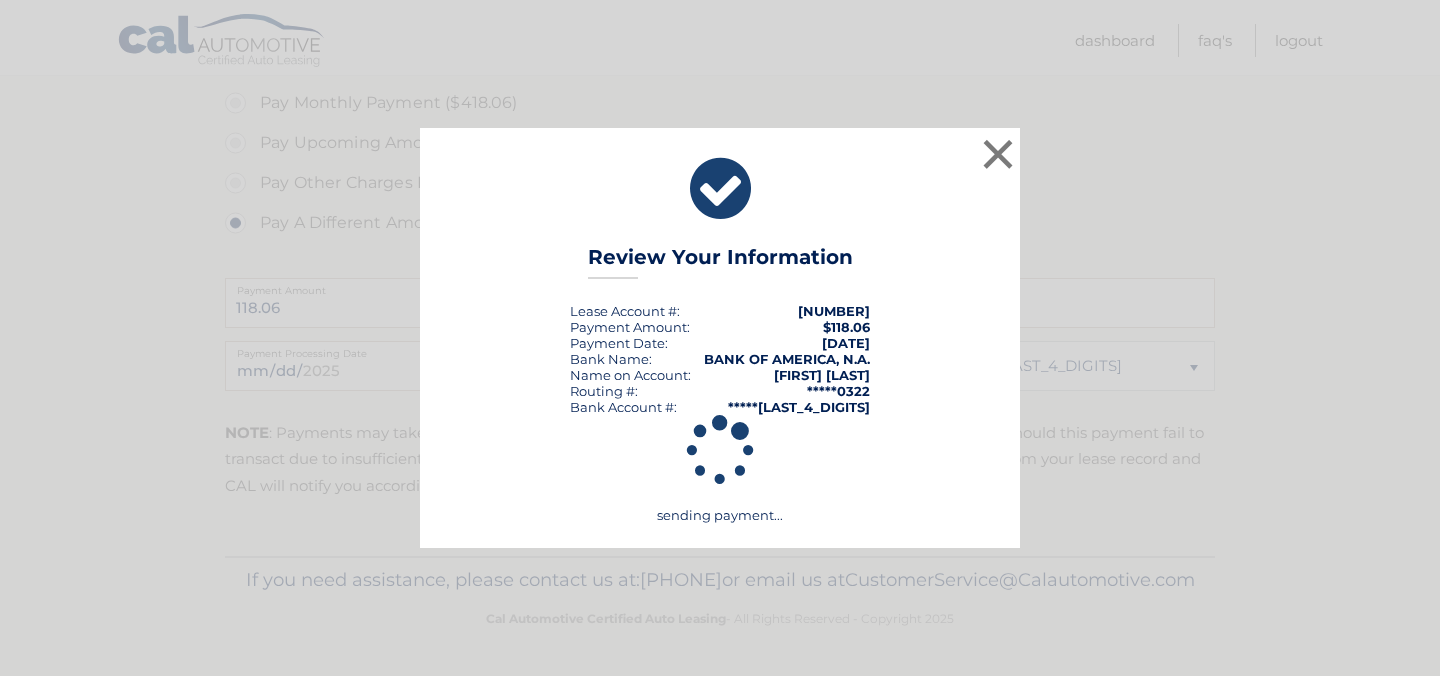 scroll, scrollTop: 799, scrollLeft: 0, axis: vertical 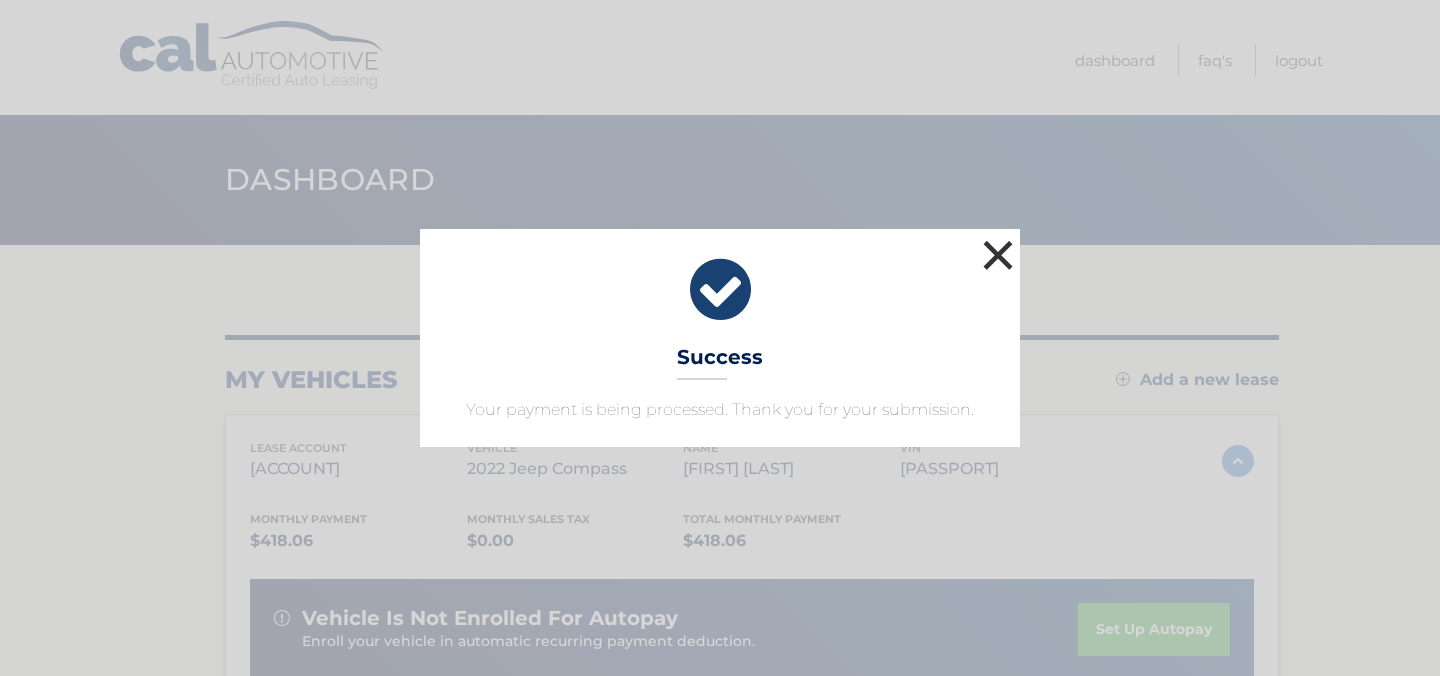 click on "×" at bounding box center [998, 255] 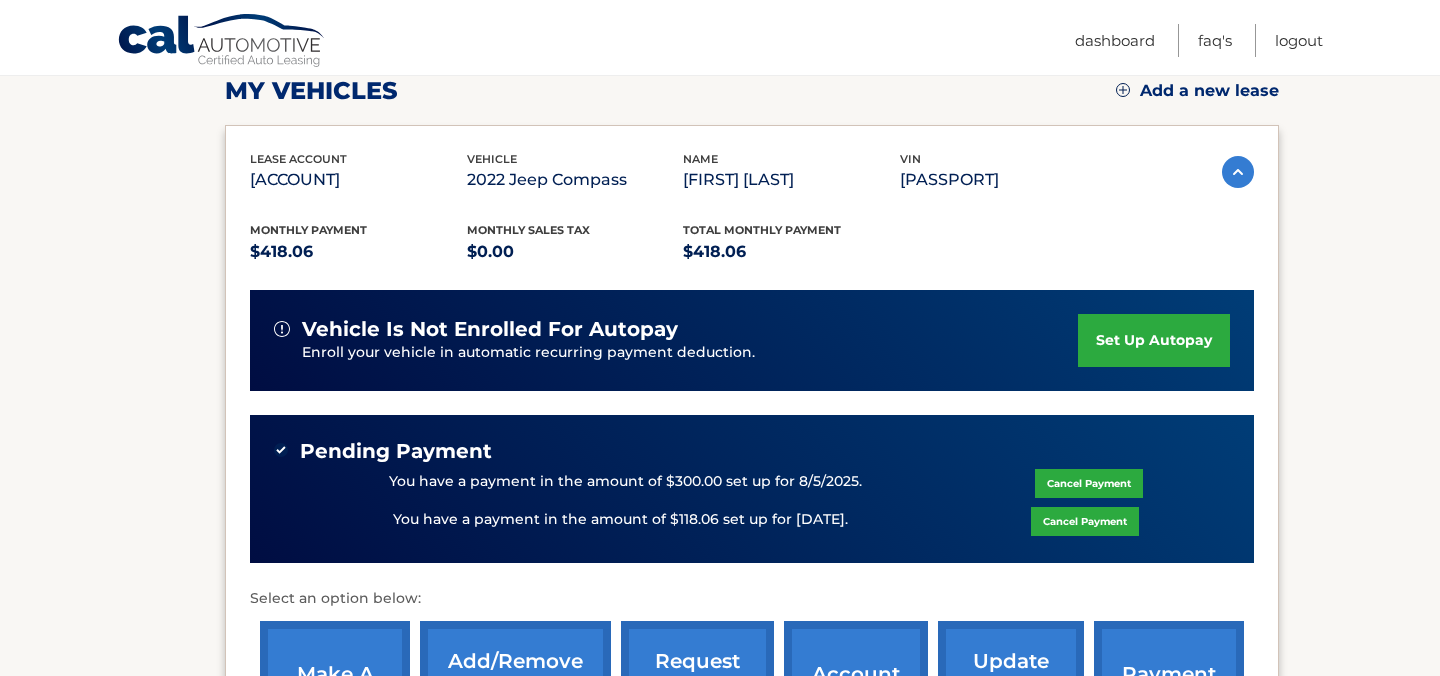 scroll, scrollTop: 507, scrollLeft: 0, axis: vertical 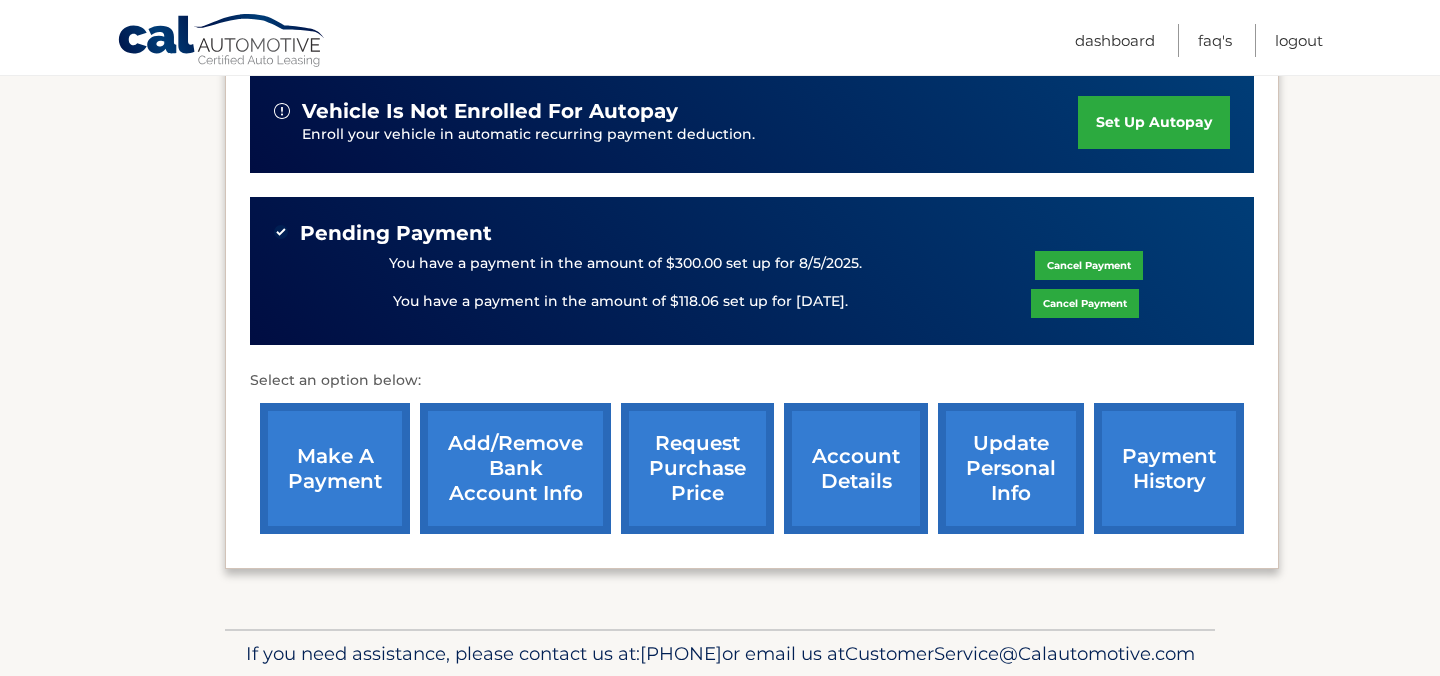 click on "payment history" at bounding box center [1169, 468] 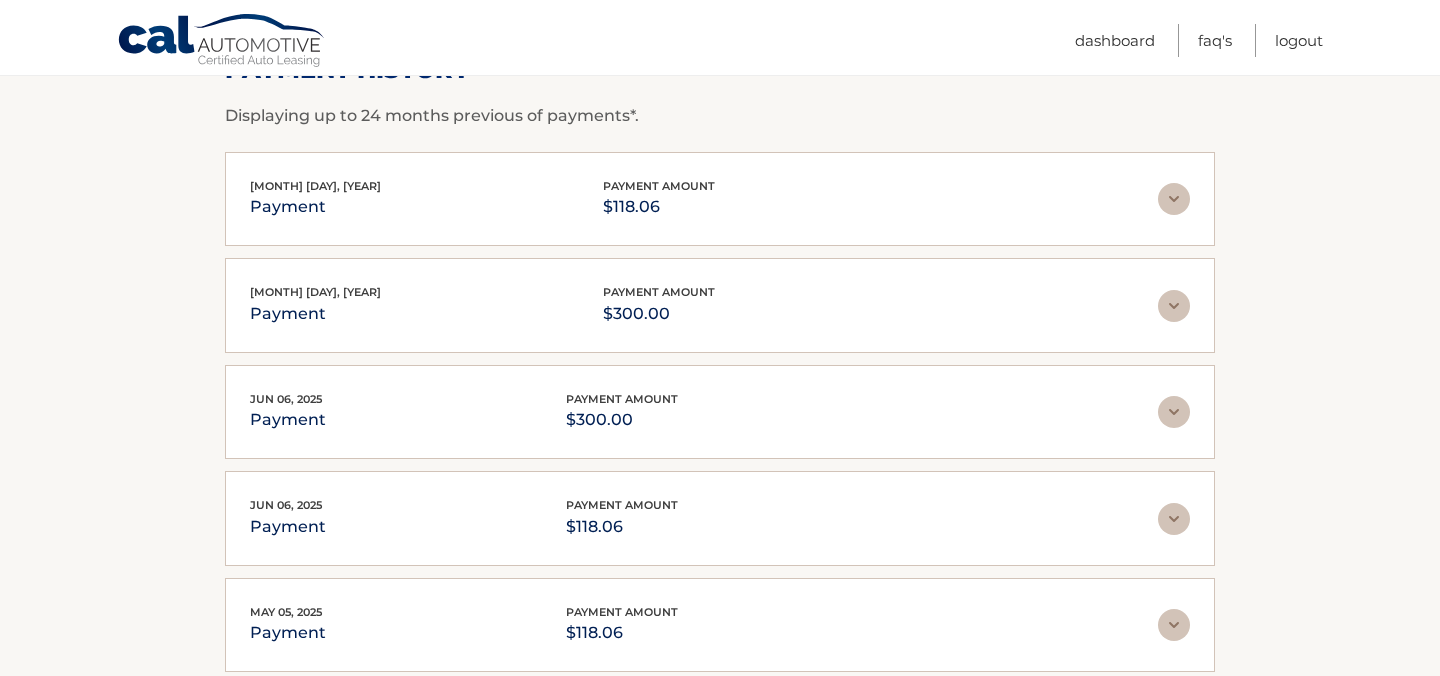 scroll, scrollTop: 0, scrollLeft: 0, axis: both 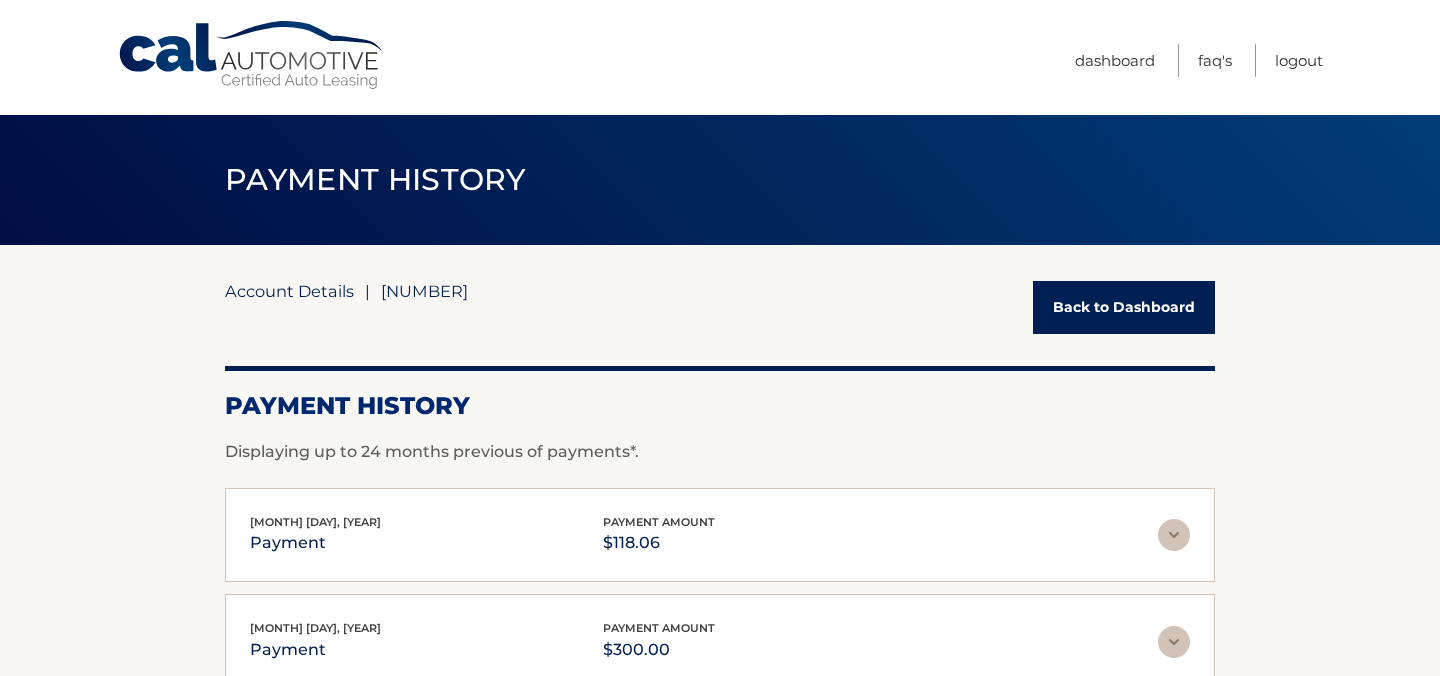 click on "Account Details" at bounding box center [289, 291] 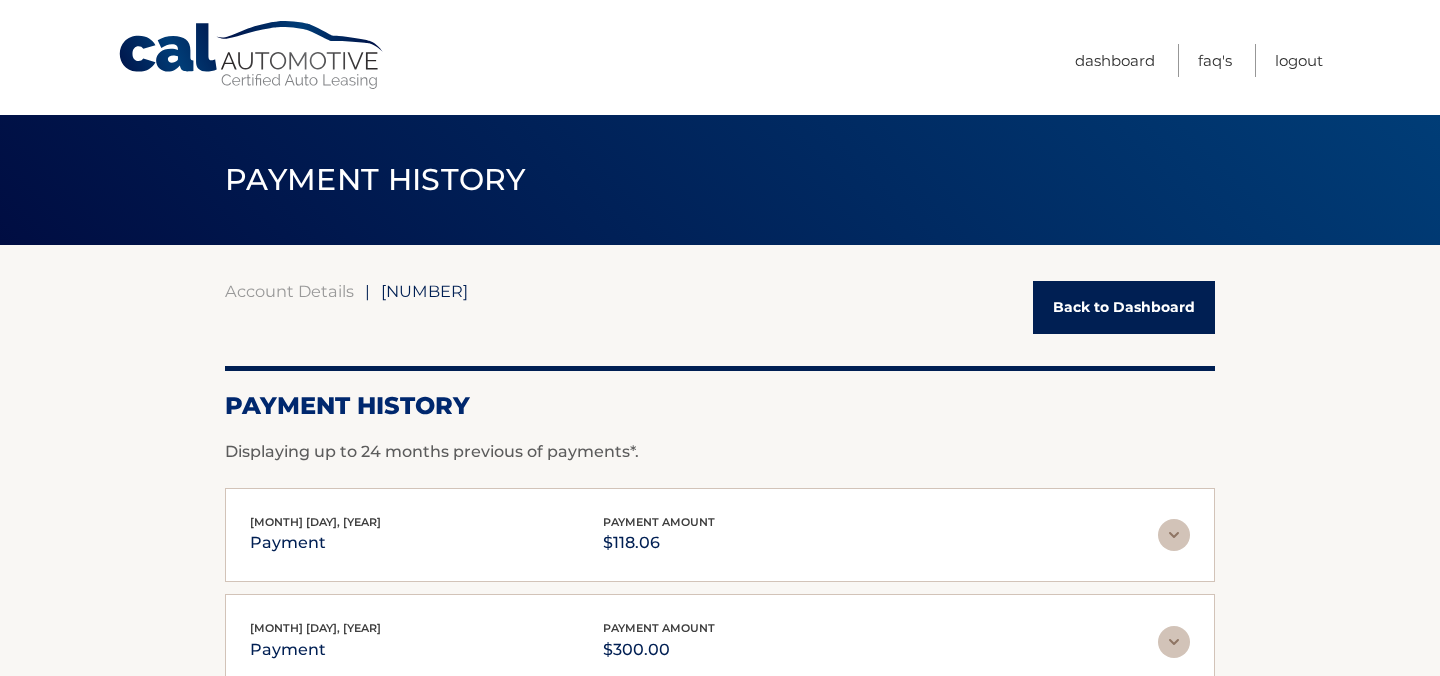 click on "Back to Dashboard" at bounding box center (1124, 307) 